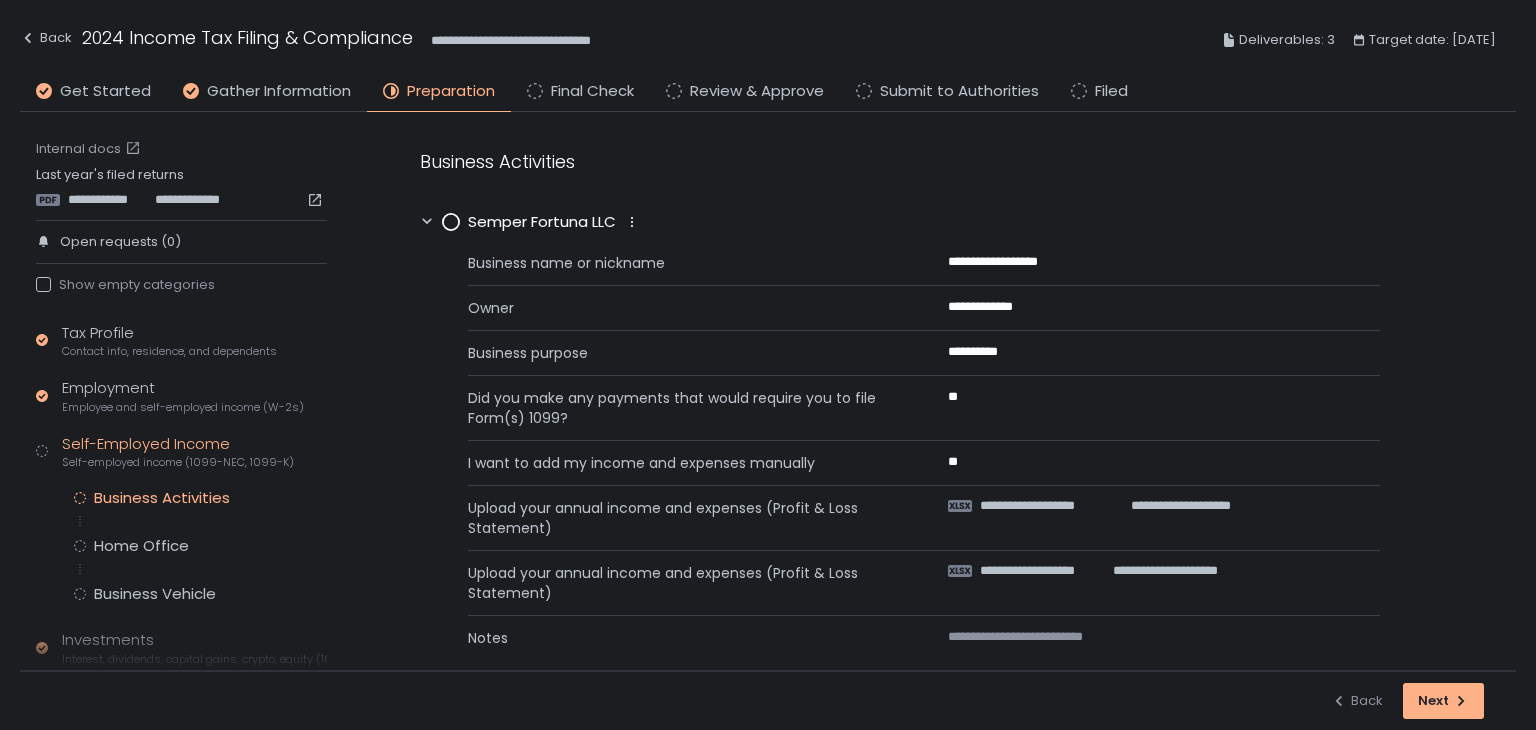 scroll, scrollTop: 0, scrollLeft: 0, axis: both 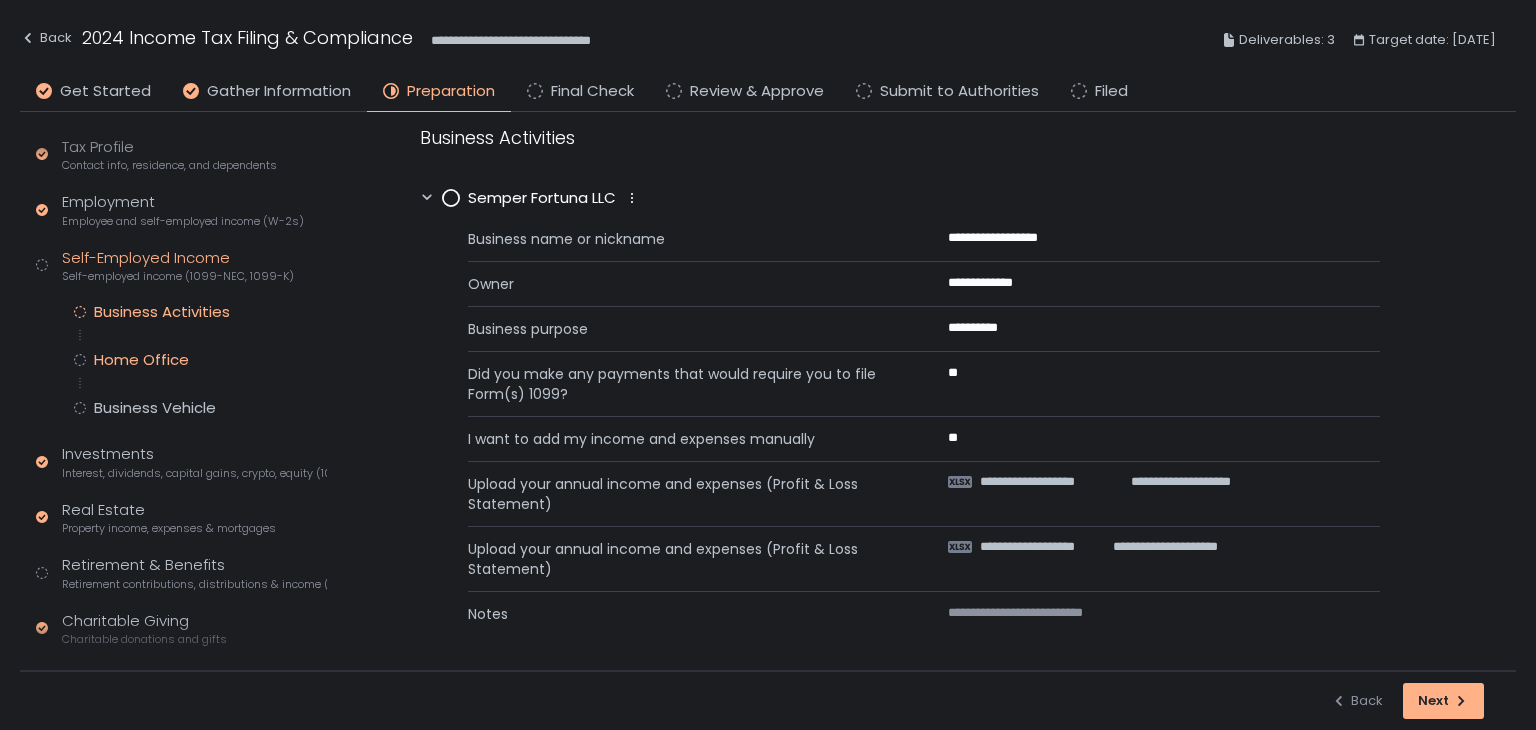 click on "Home Office" 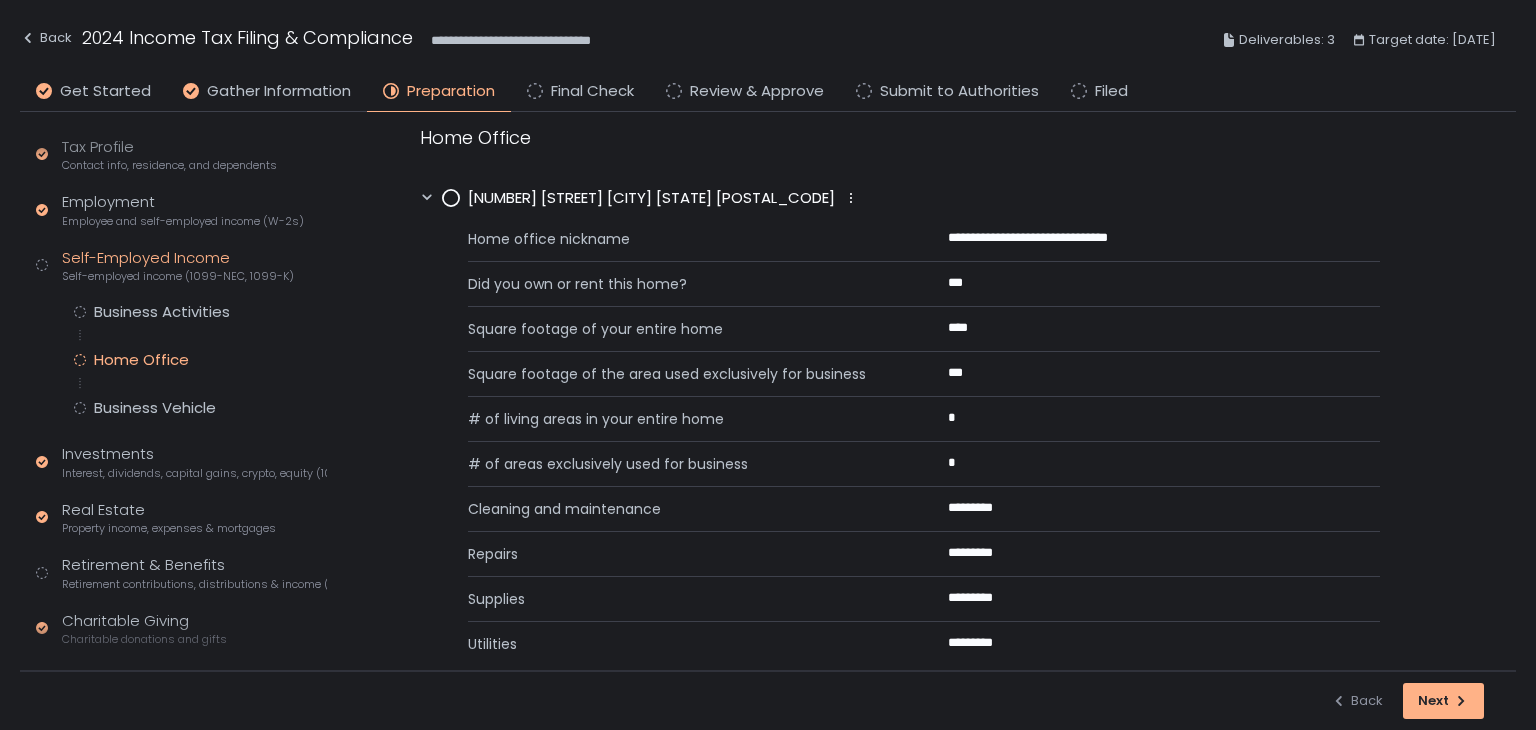 scroll, scrollTop: 0, scrollLeft: 0, axis: both 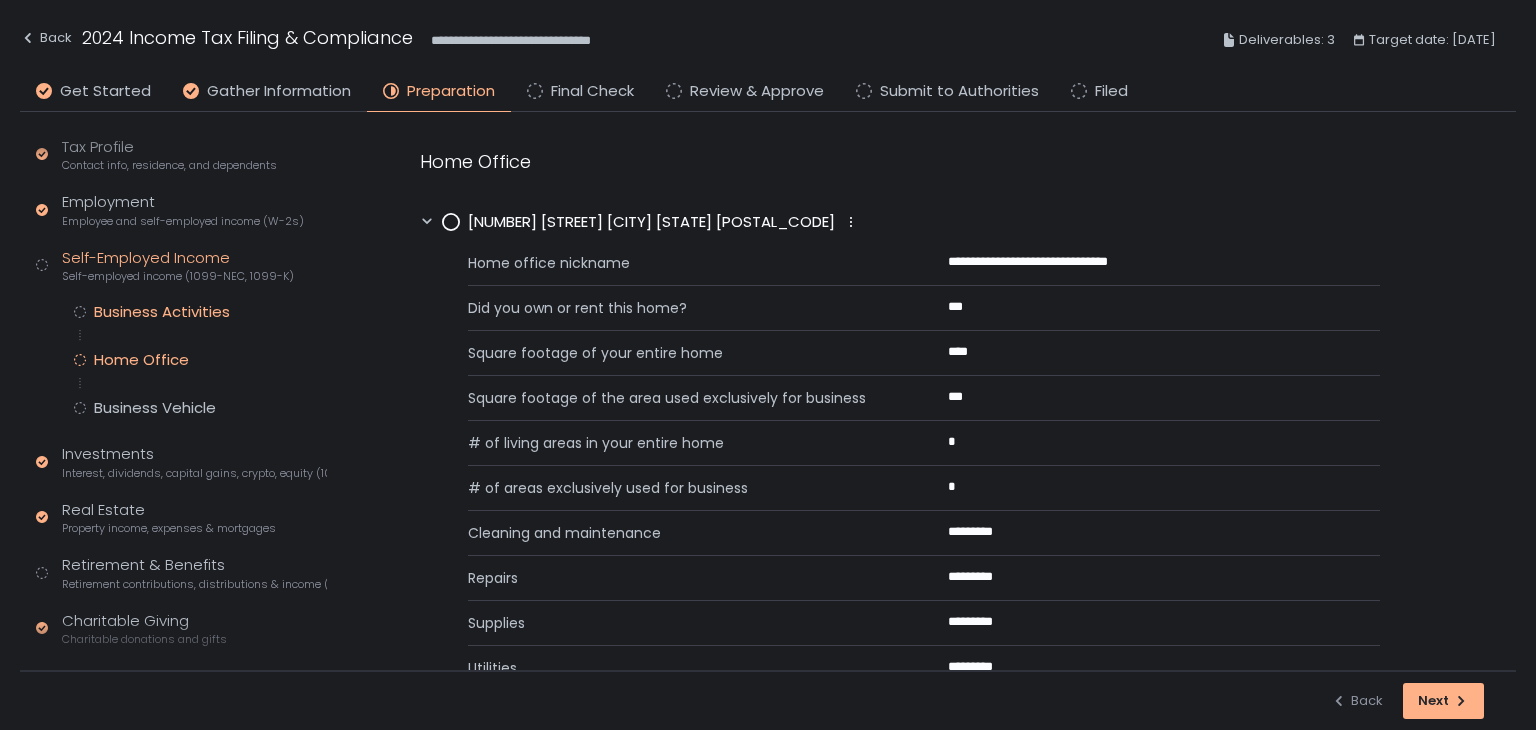 click on "Tax Profile Contact info, residence, and dependents Employment Employee and self-employed income (W-2s) Self-Employed Income Self-employed income (1099-NEC, 1099-K) Business Activities Home Office Business Vehicle Investments Interest, dividends, capital gains, crypto, equity (1099s, K-1s) Real Estate Property income, expenses & mortgages Retirement Retirement contributions, distributions & income (1099-R, 5498) Charitable Giving Charitable donations and gifts Healthcare Health insurance, HSAs & medical expenses Special Situations Additional income and deductions Tax Payments & Refunds Estimated payments and banking info Document Review" at bounding box center [181, 504] 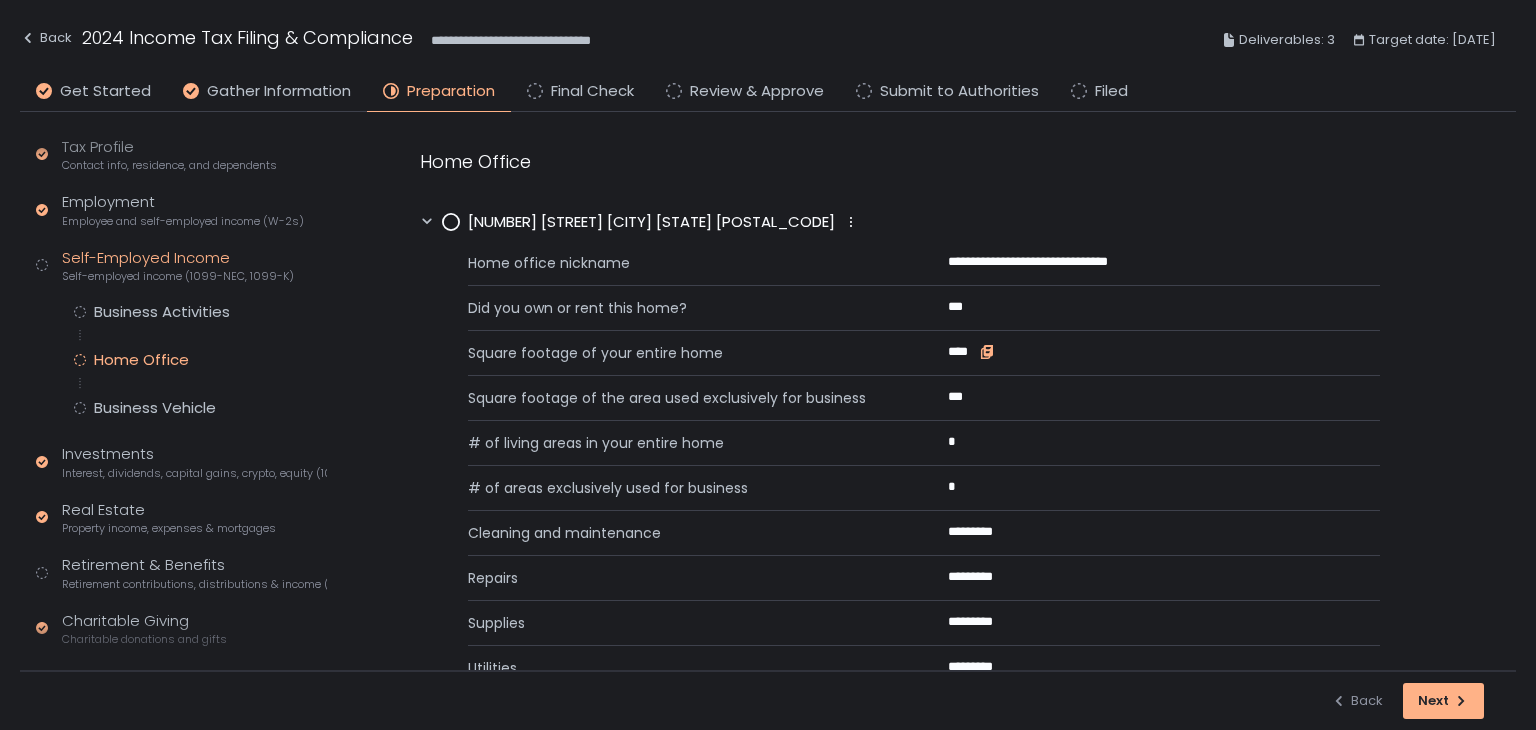 click 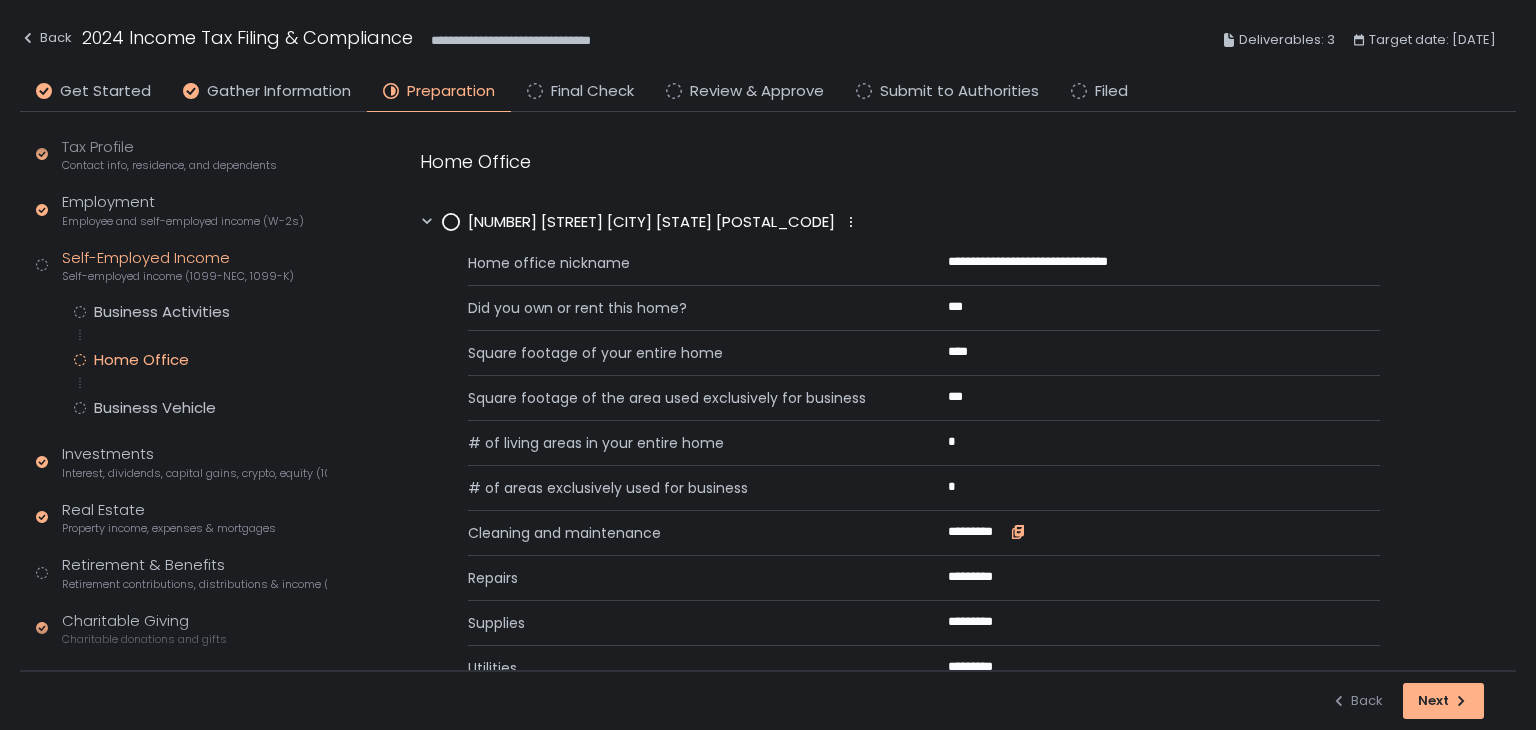 click 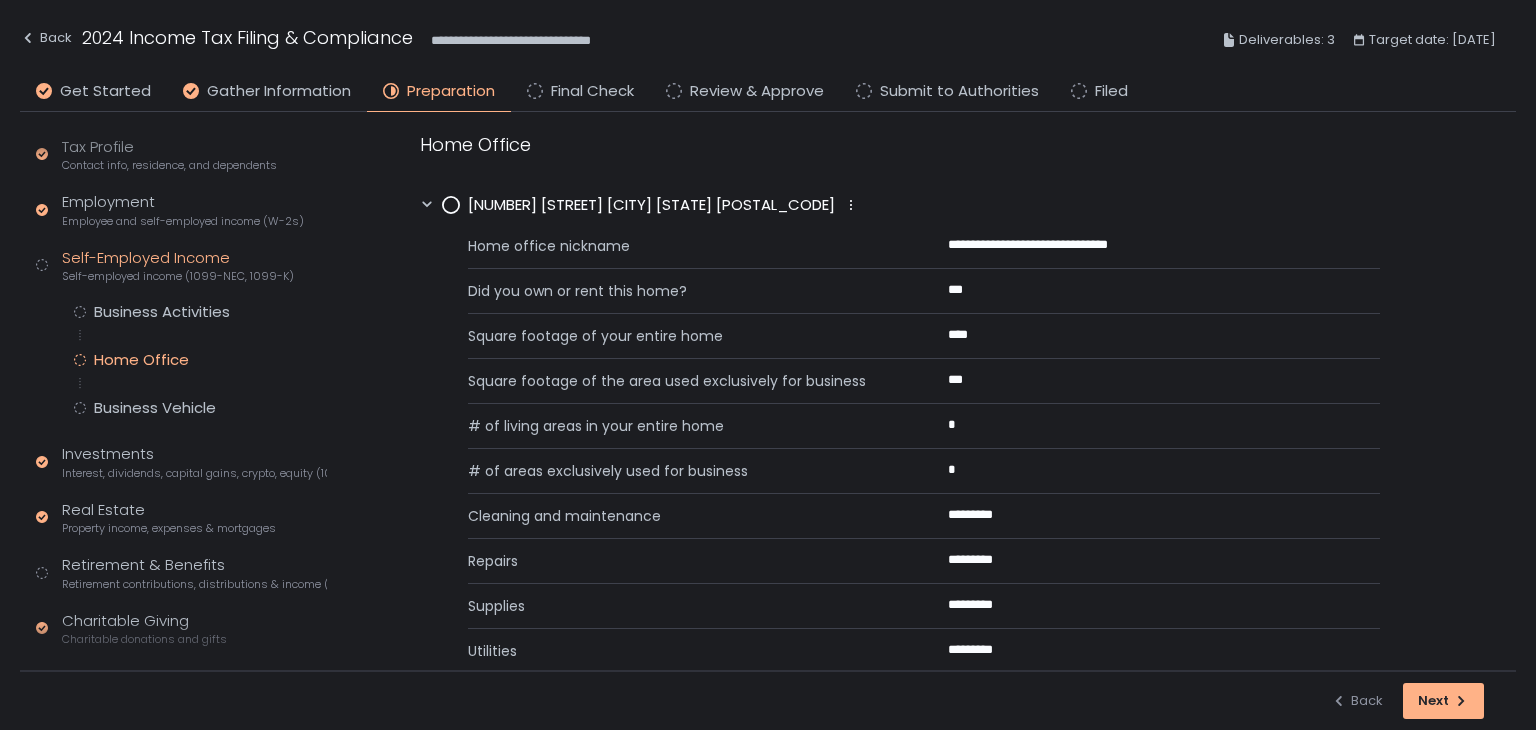 scroll, scrollTop: 0, scrollLeft: 0, axis: both 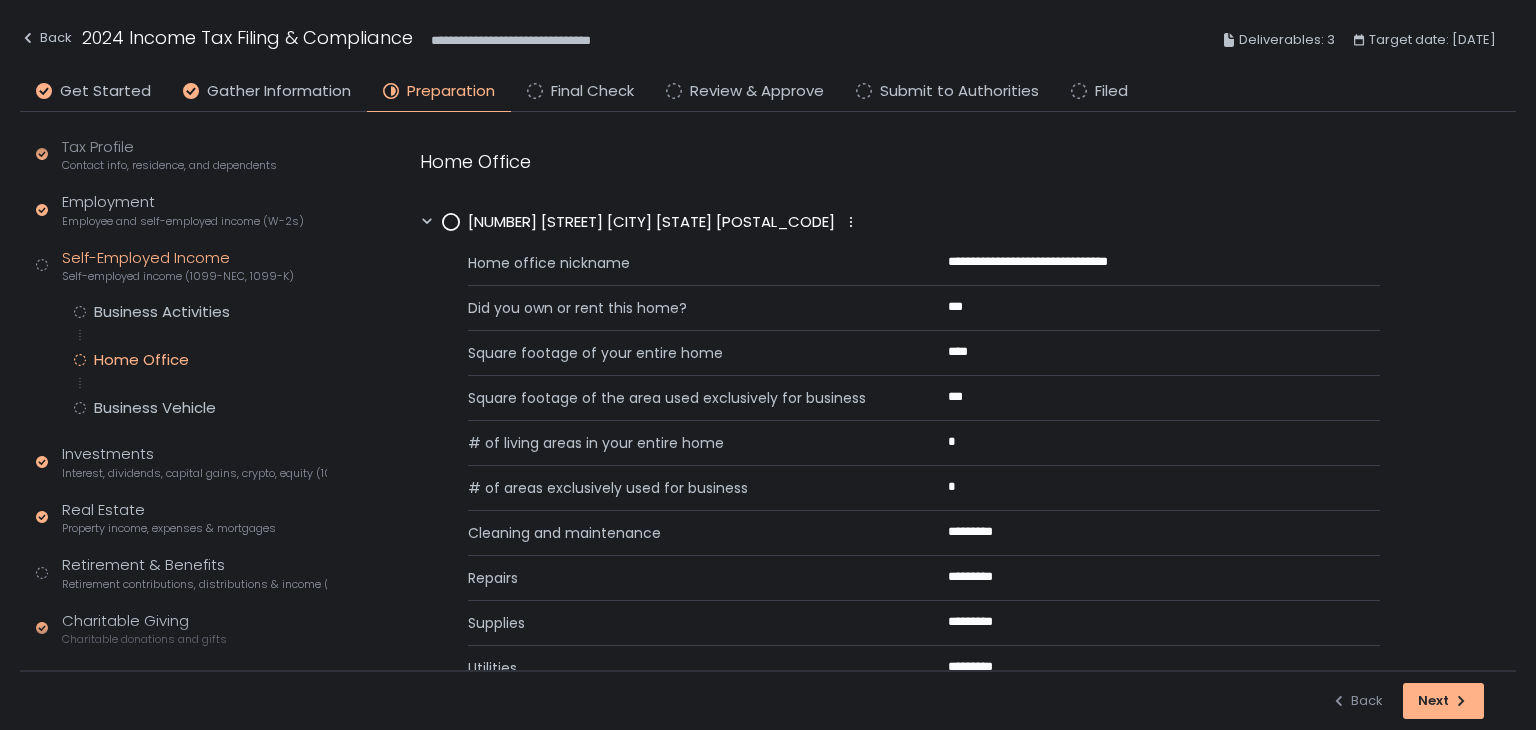 click 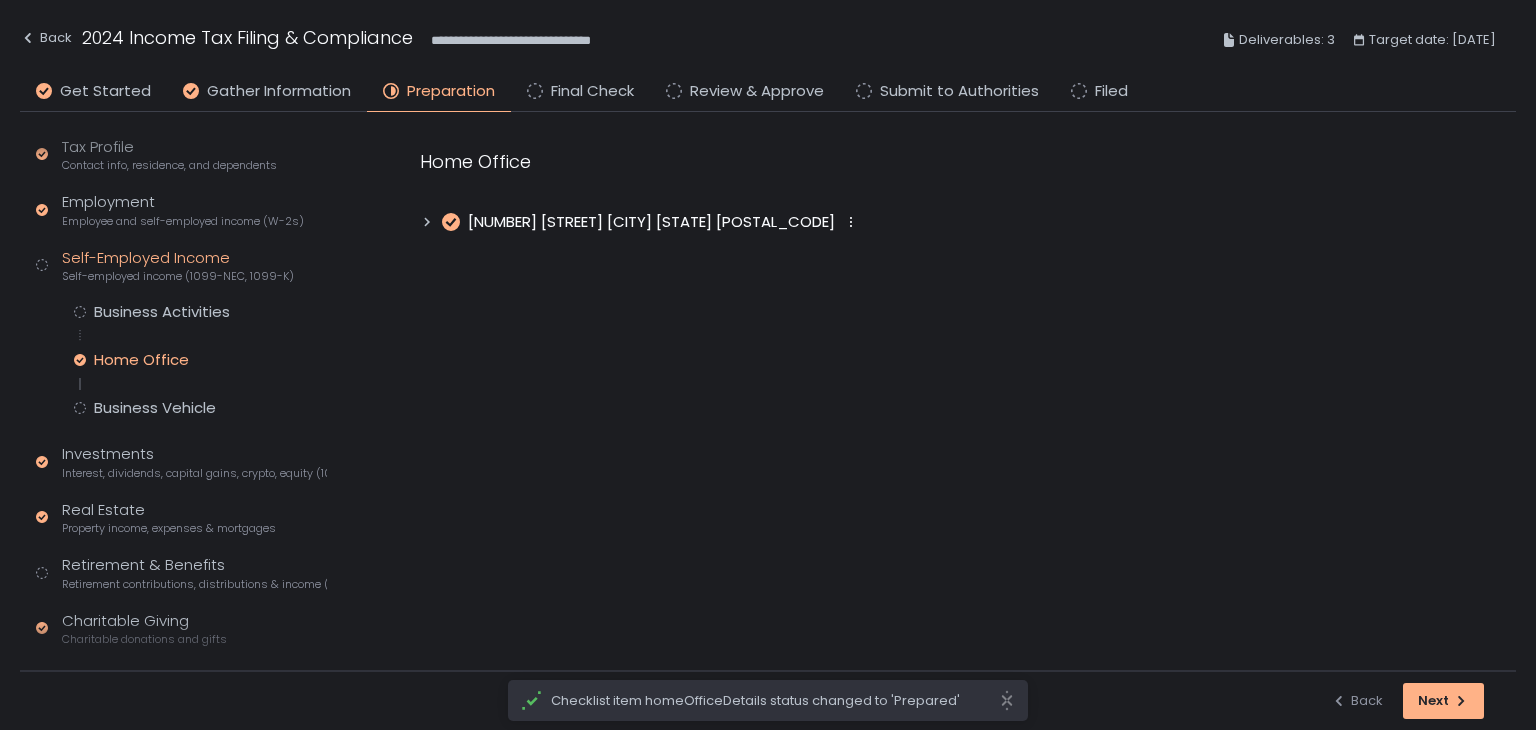click on "Business Activities Home Office Business Vehicle" at bounding box center [200, 360] 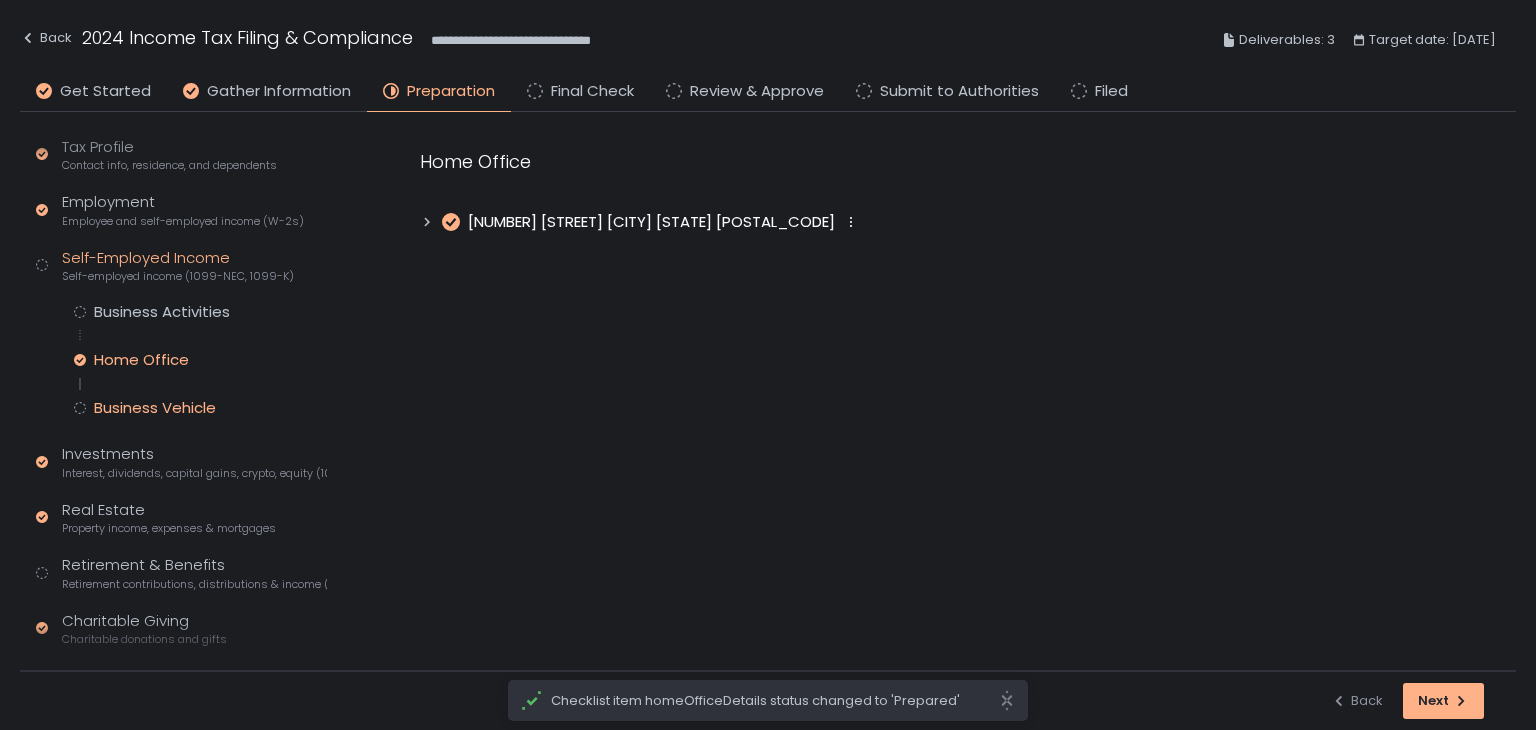 click on "Business Vehicle" 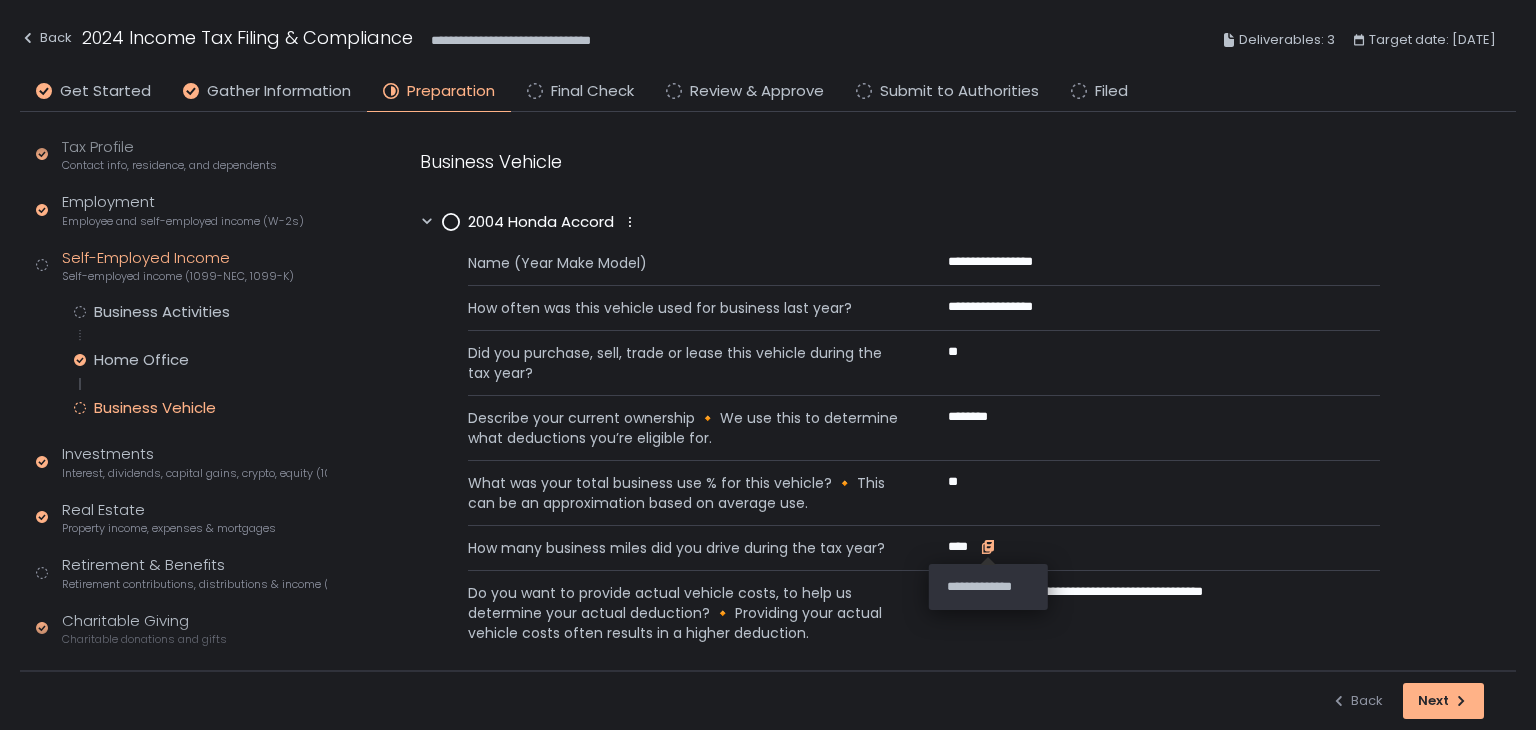 click 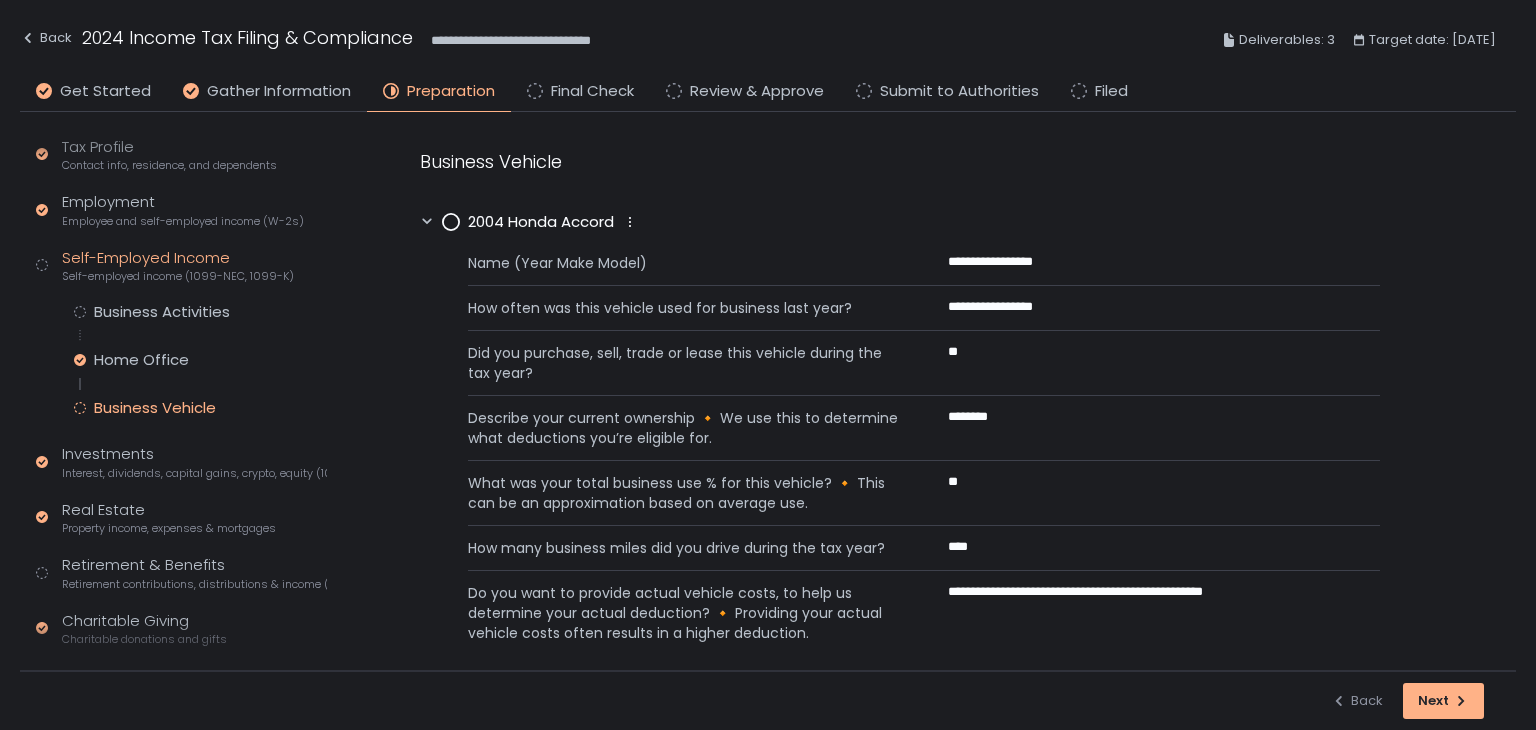 drag, startPoint x: 520, startPoint y: 485, endPoint x: 745, endPoint y: 486, distance: 225.00223 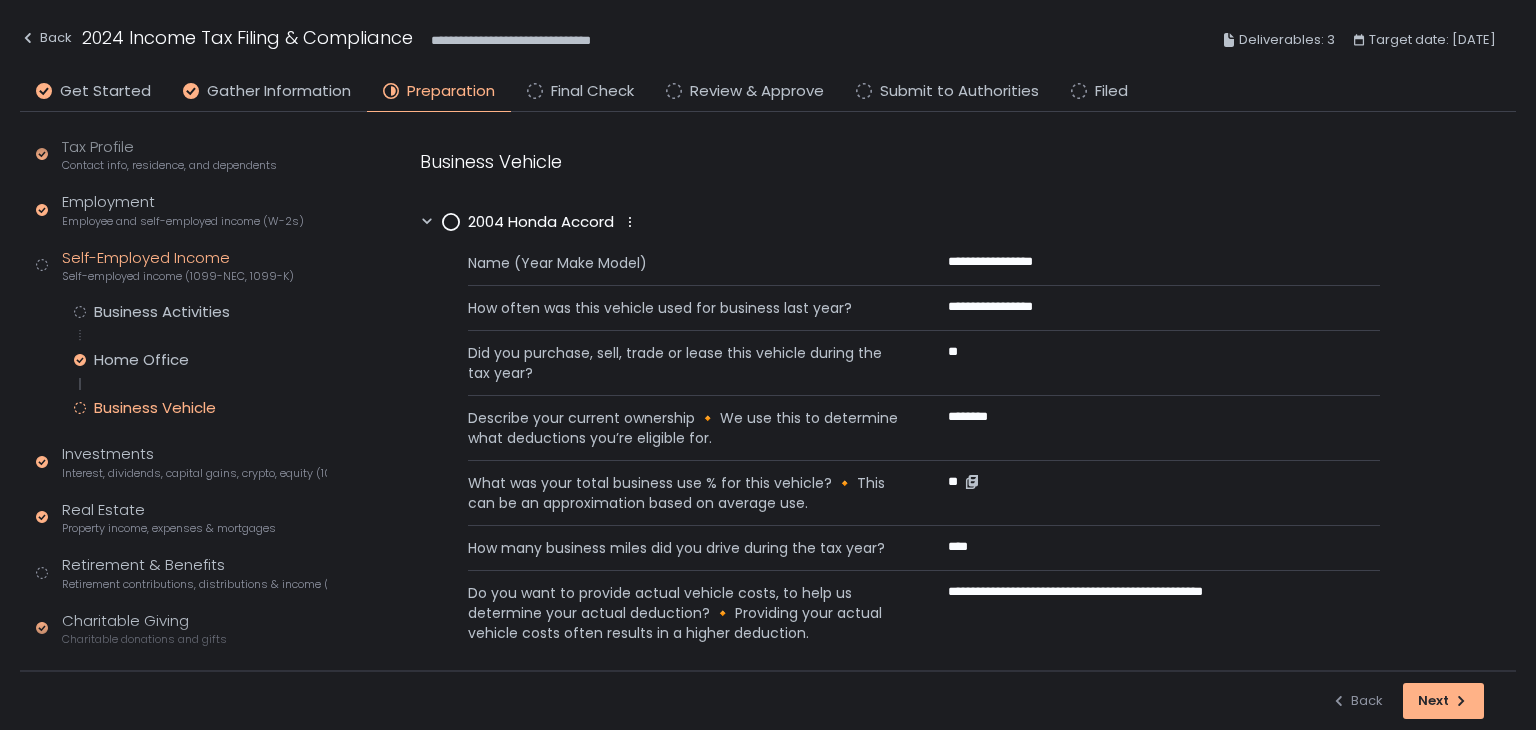 scroll, scrollTop: 20, scrollLeft: 0, axis: vertical 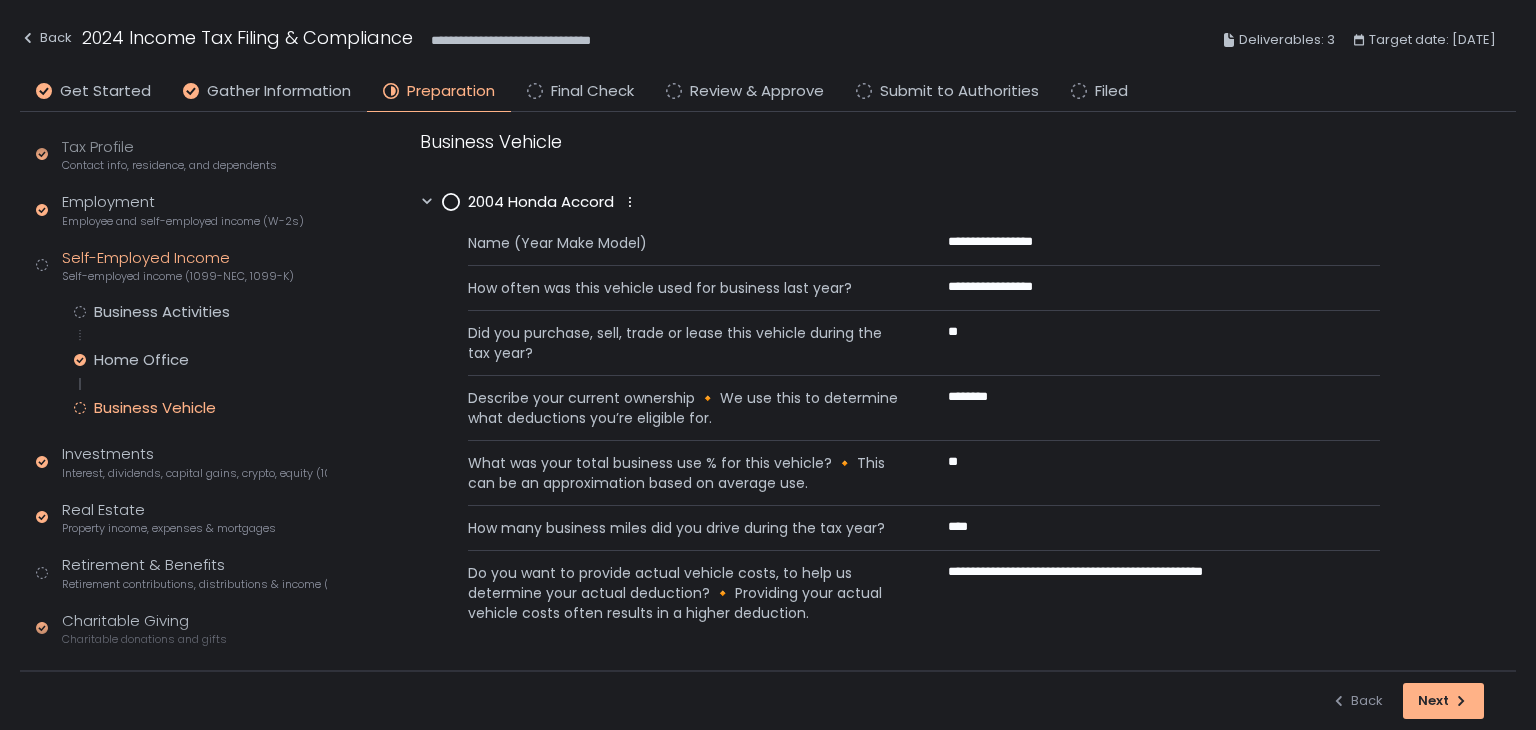 drag, startPoint x: 615, startPoint y: 457, endPoint x: 755, endPoint y: 452, distance: 140.08926 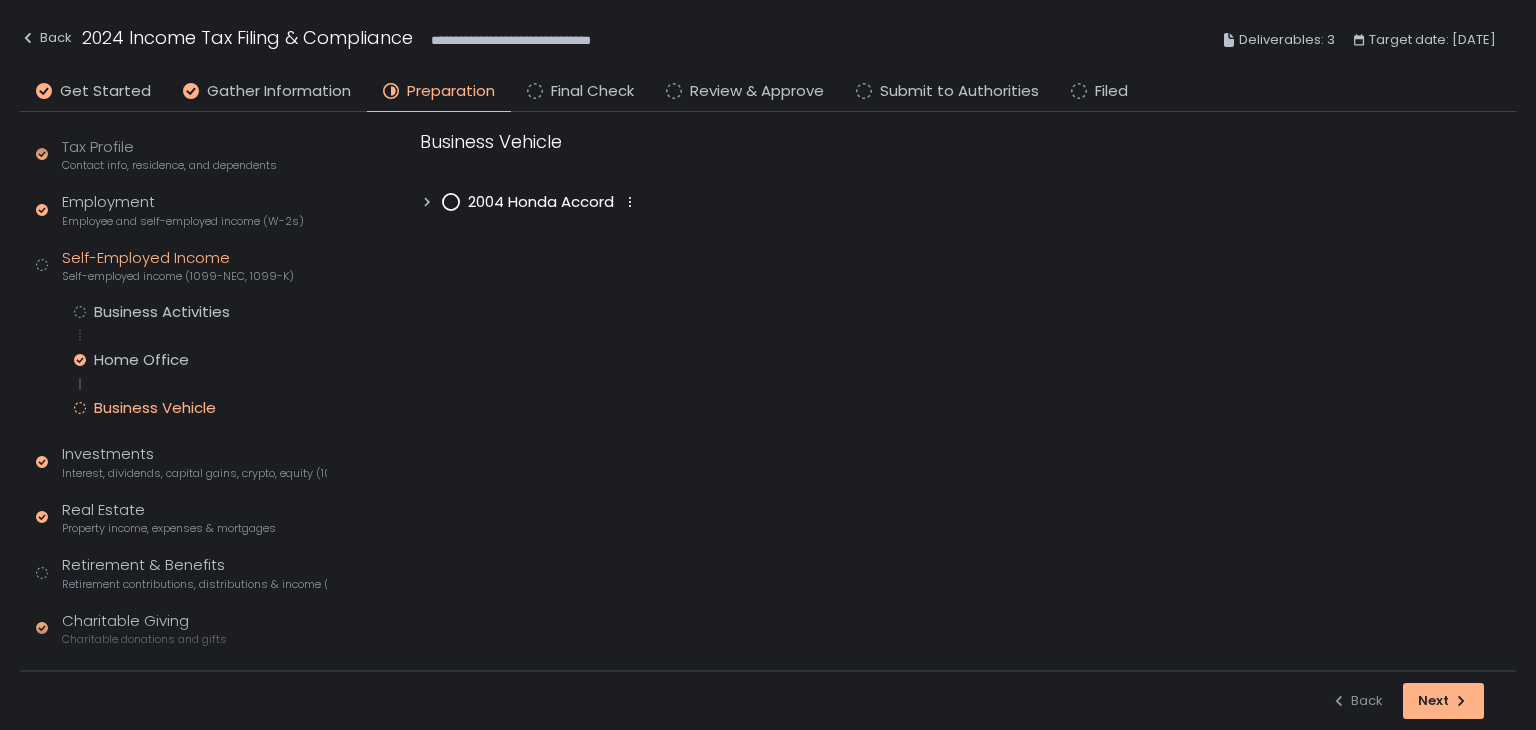 scroll, scrollTop: 0, scrollLeft: 0, axis: both 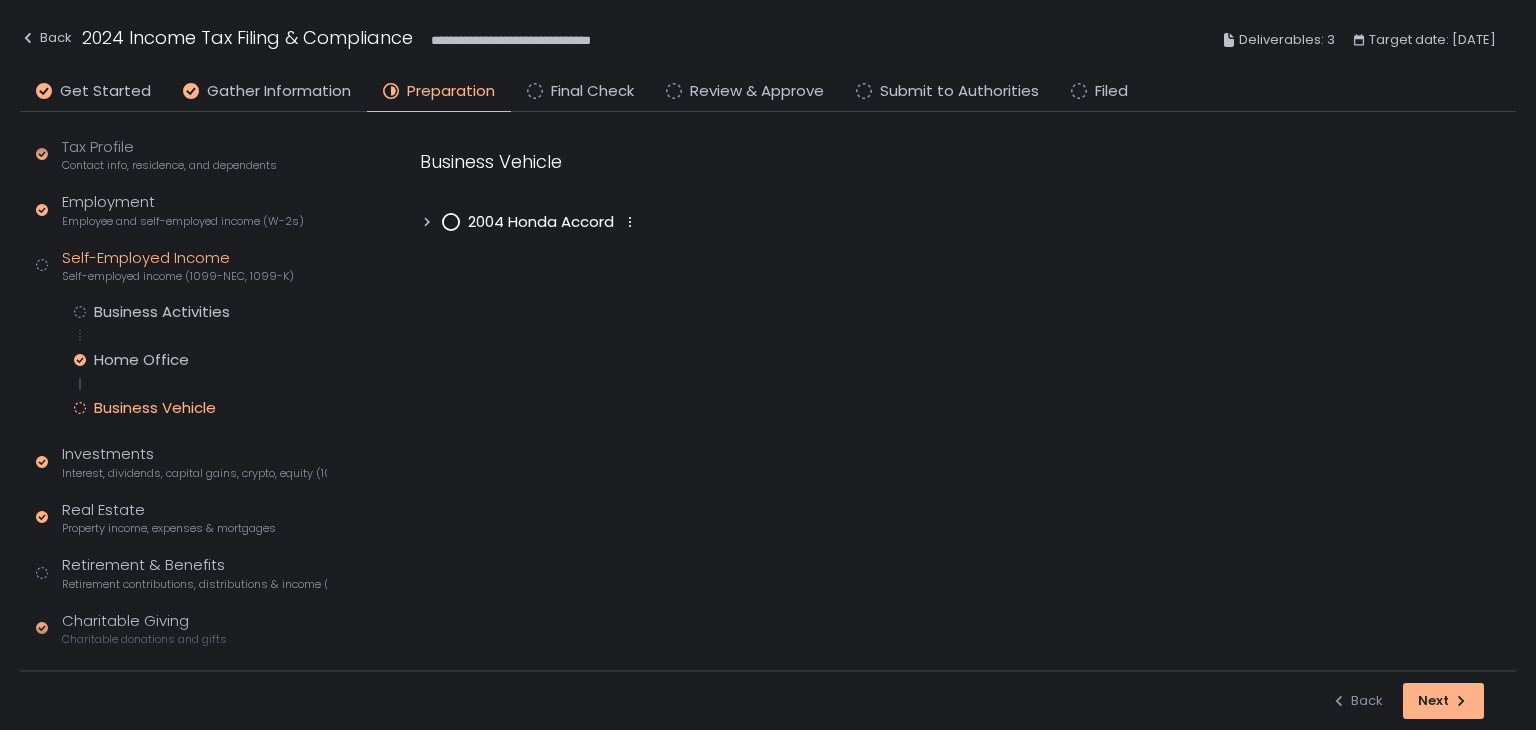click 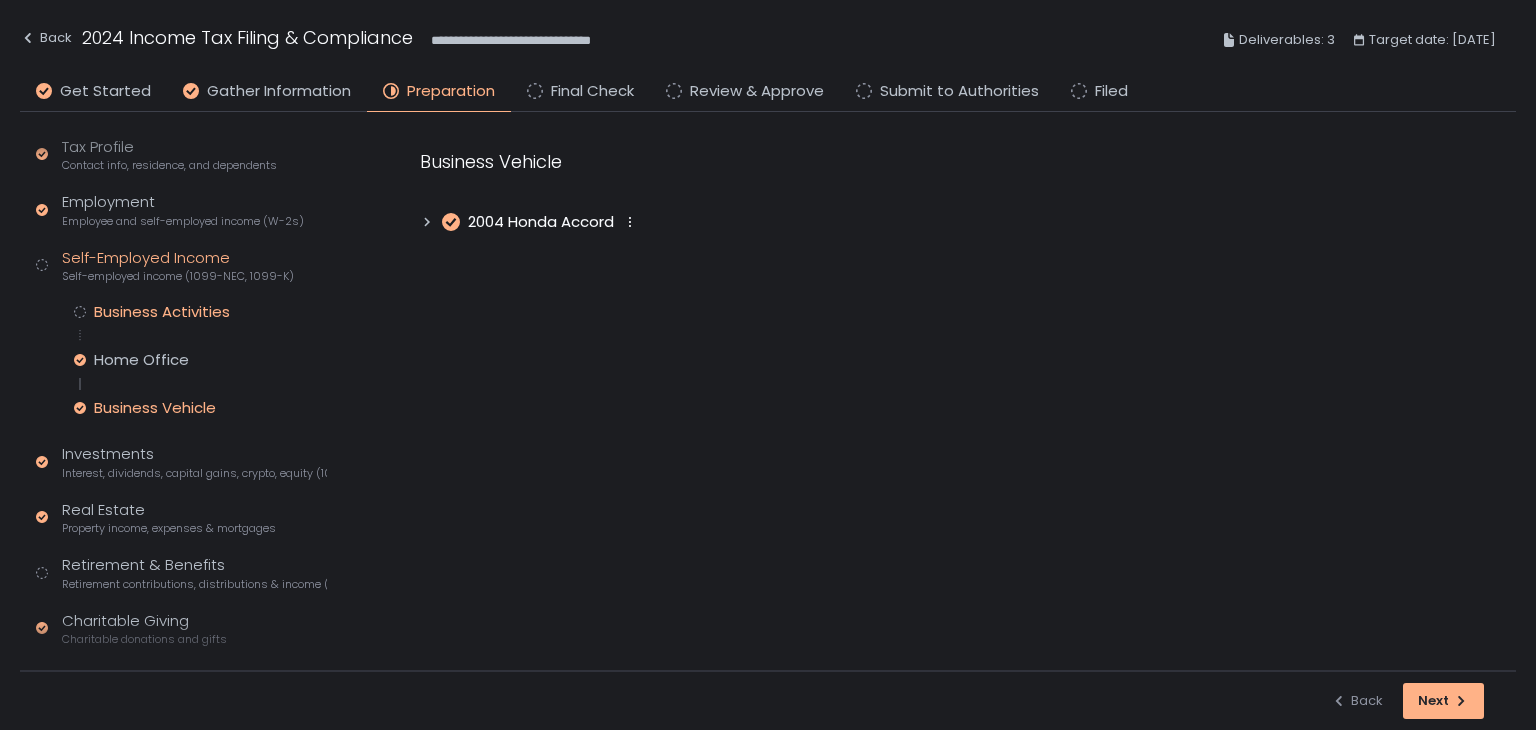click on "Business Activities" 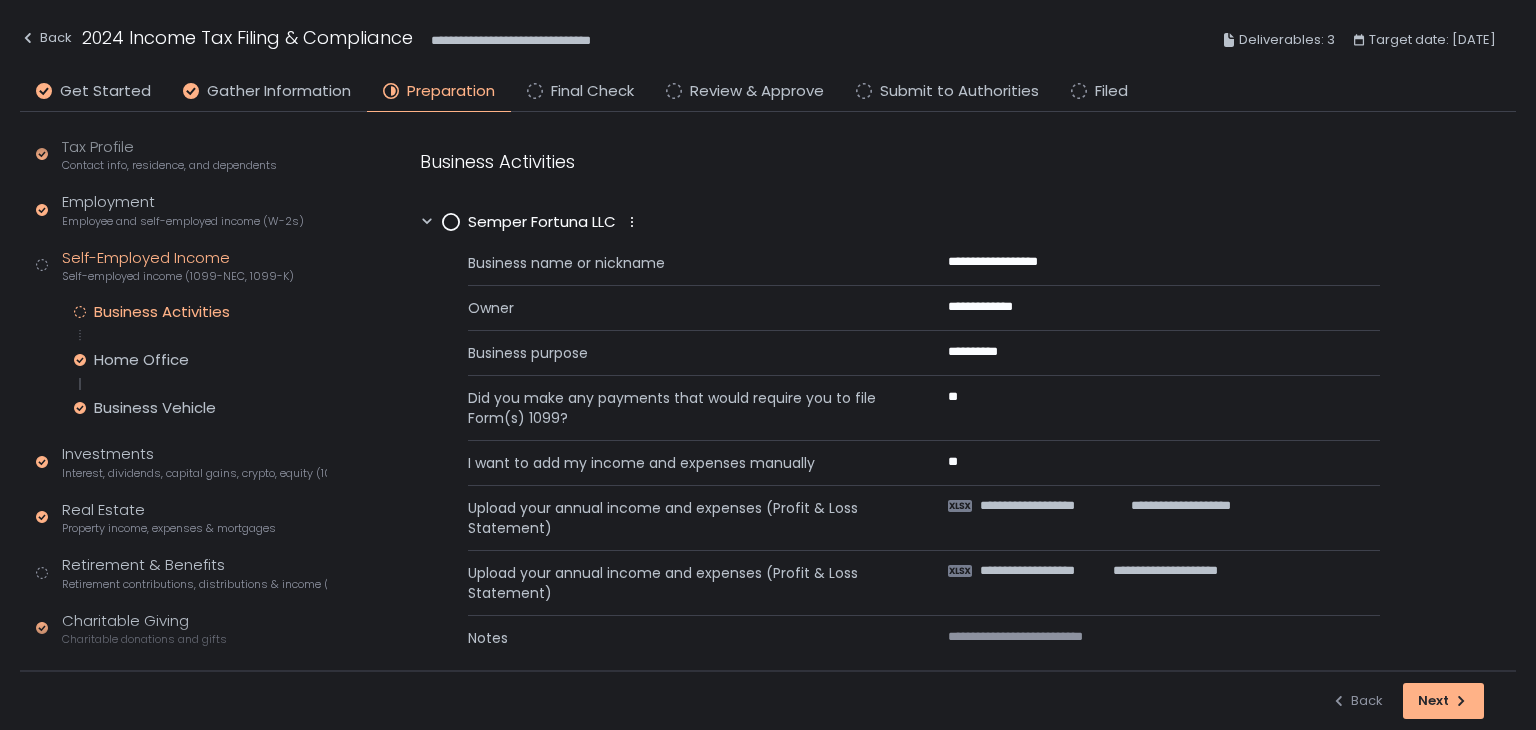 click 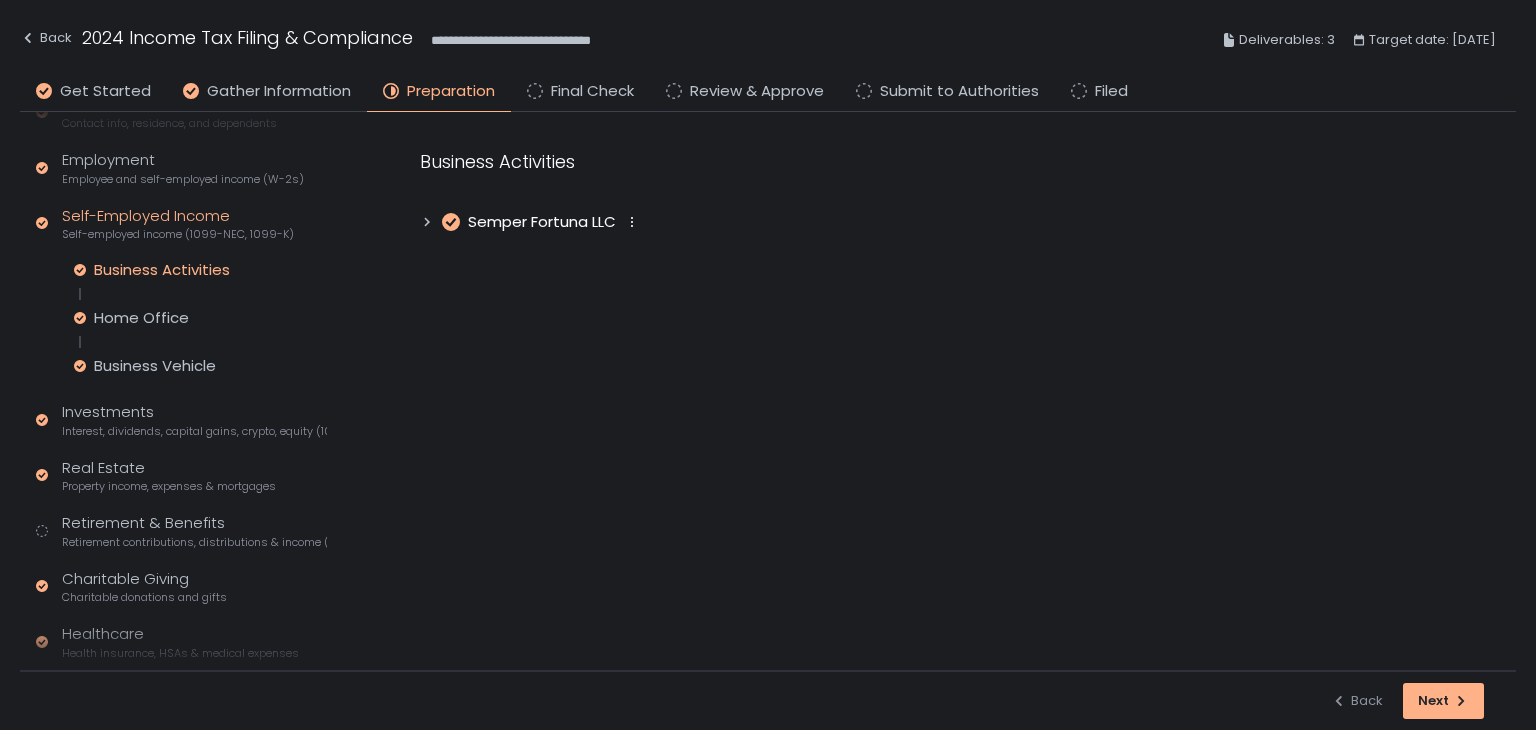 scroll, scrollTop: 428, scrollLeft: 0, axis: vertical 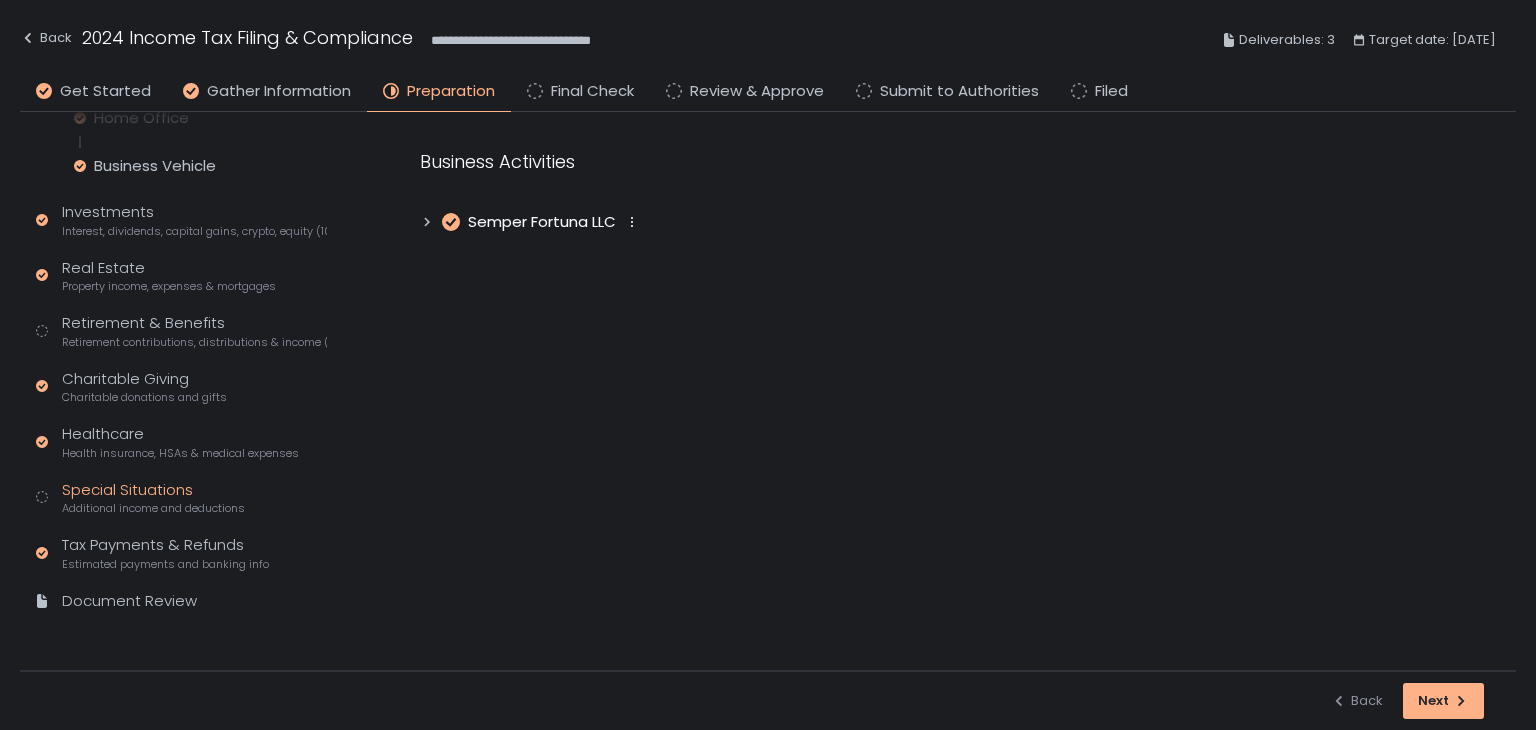 click on "Special Situations Additional income and deductions" 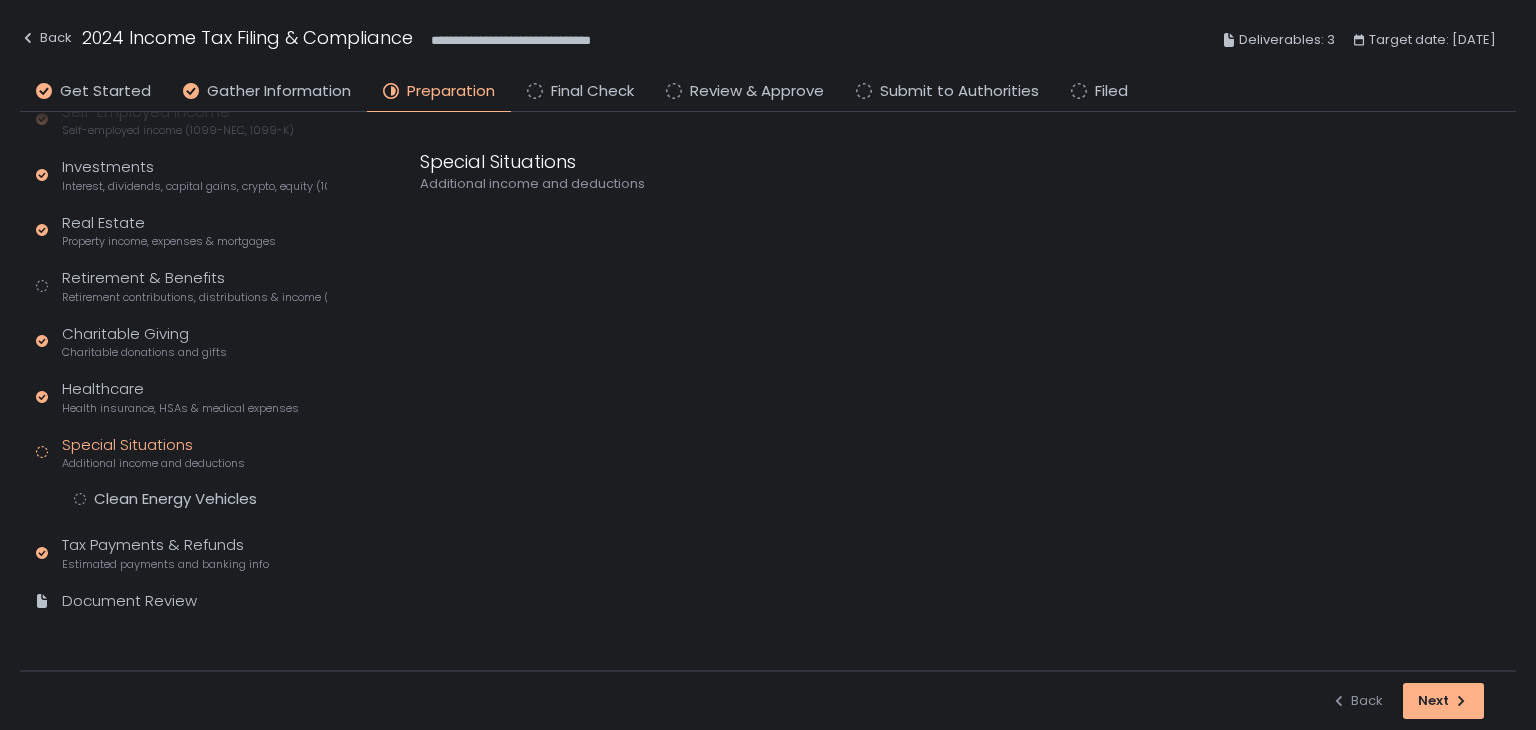 scroll, scrollTop: 287, scrollLeft: 0, axis: vertical 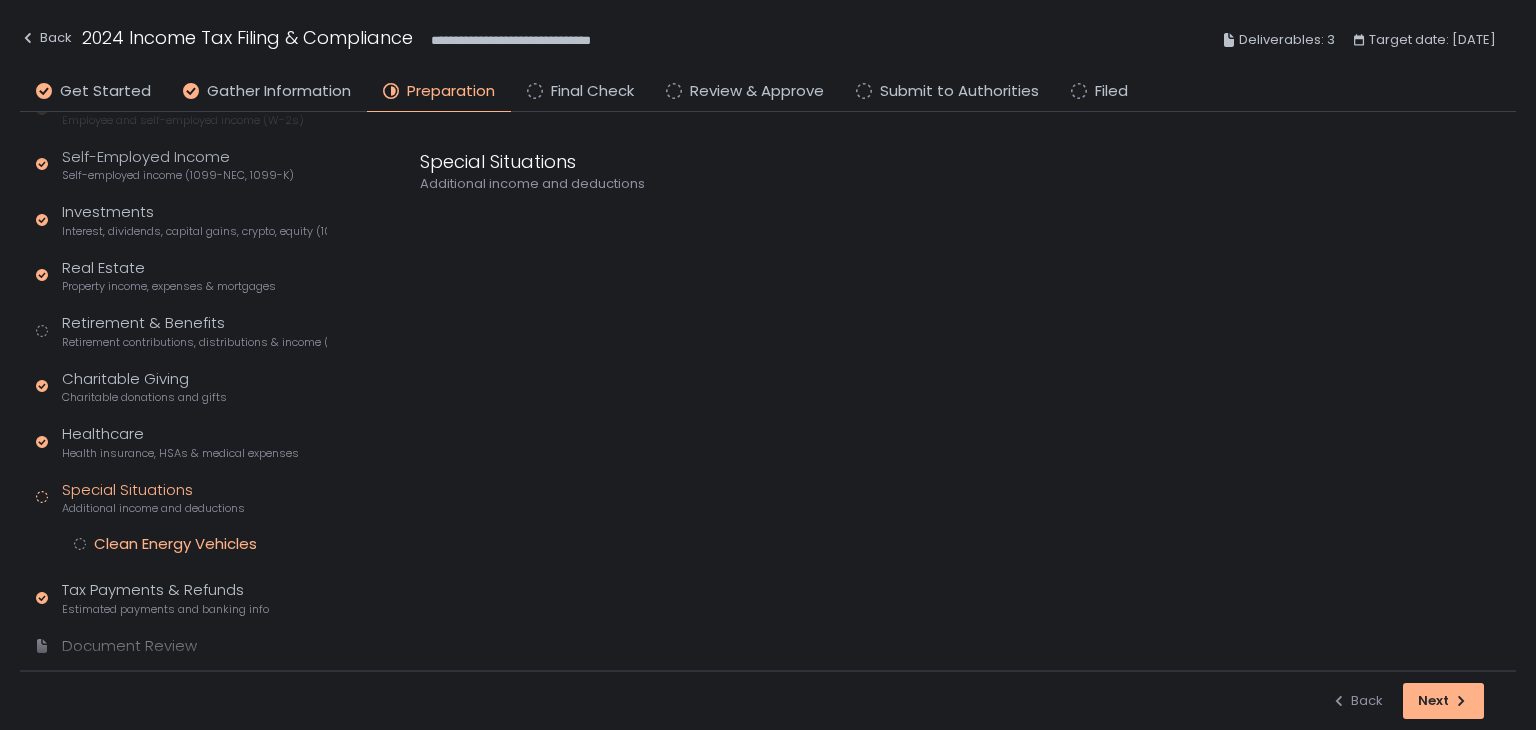 click on "Clean Energy Vehicles" 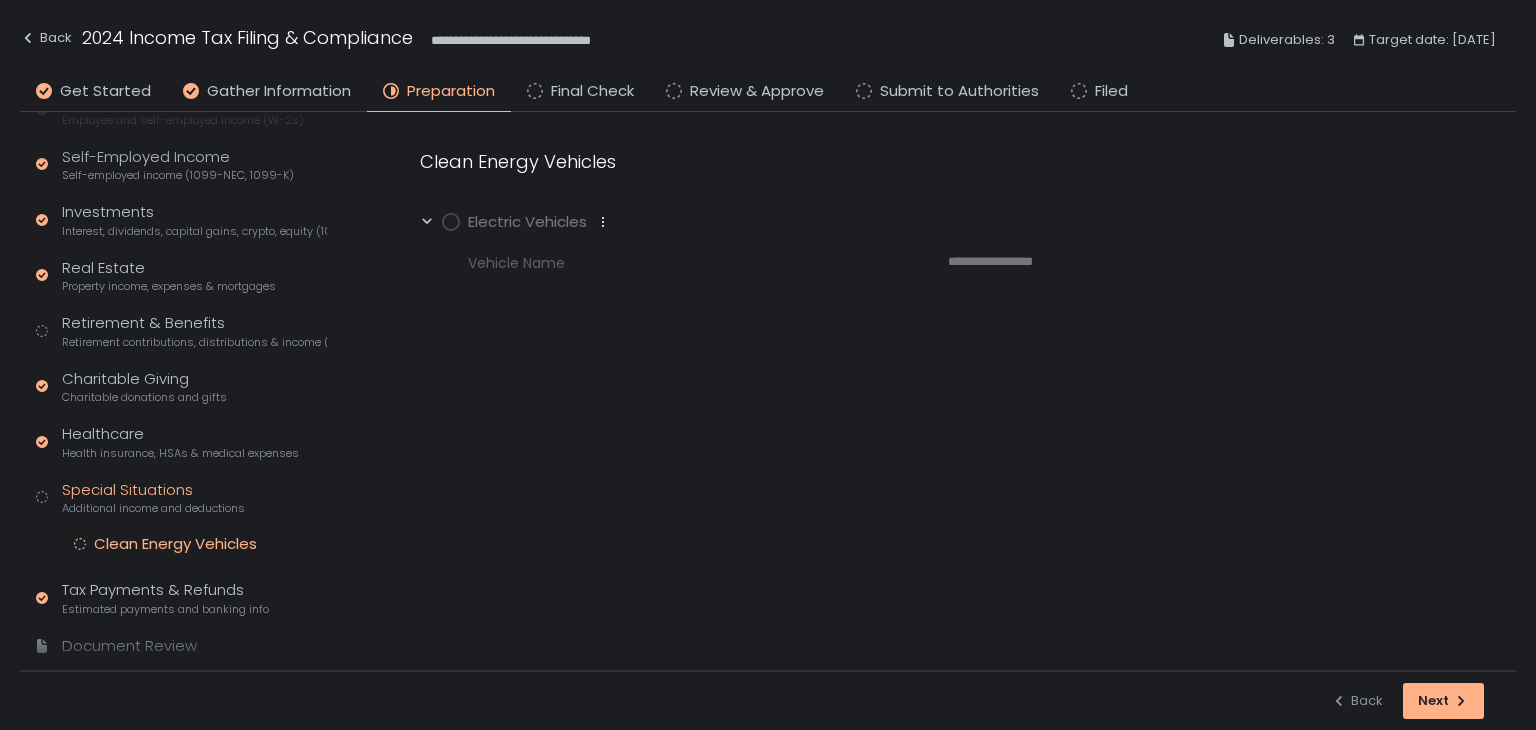 click on "Electric Vehicles" at bounding box center (526, 222) 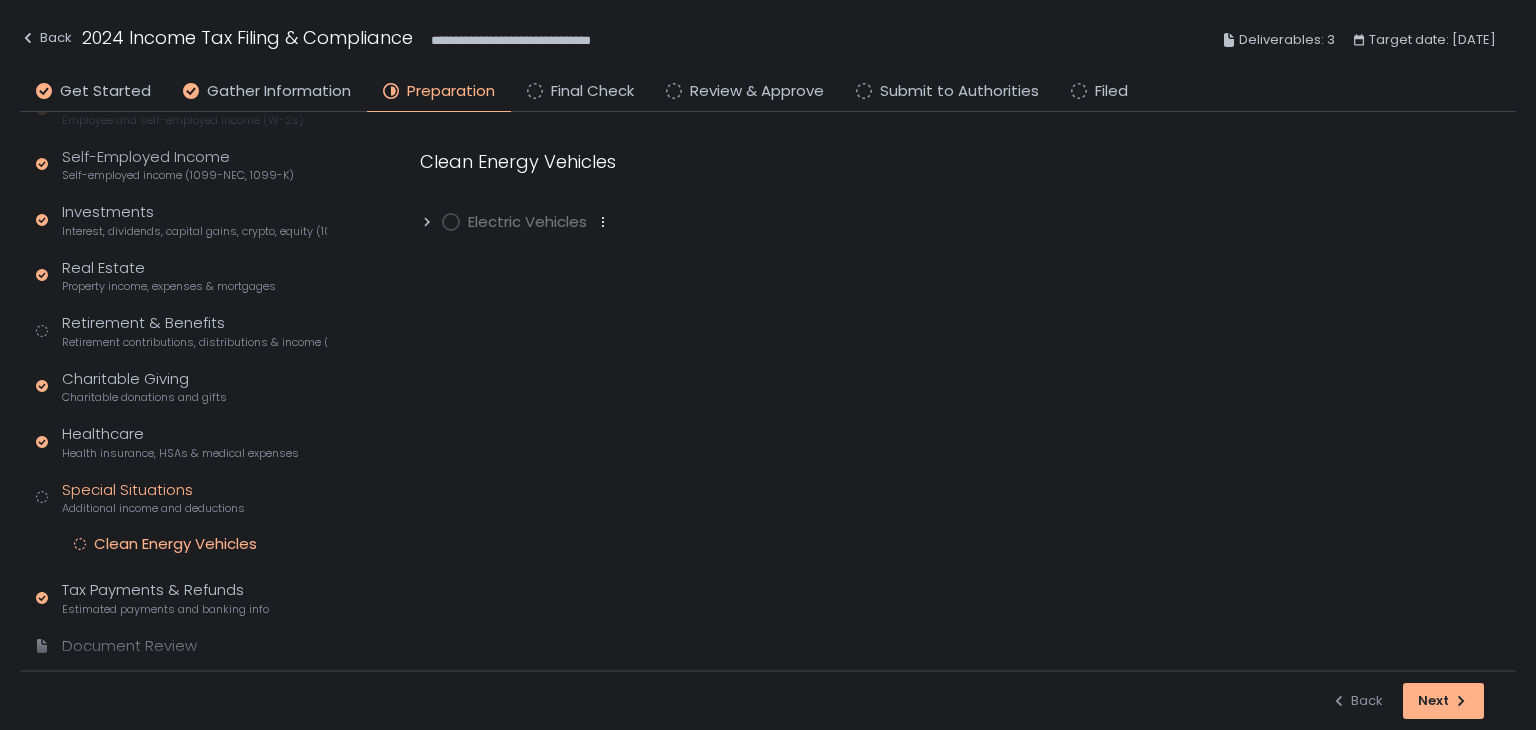 click 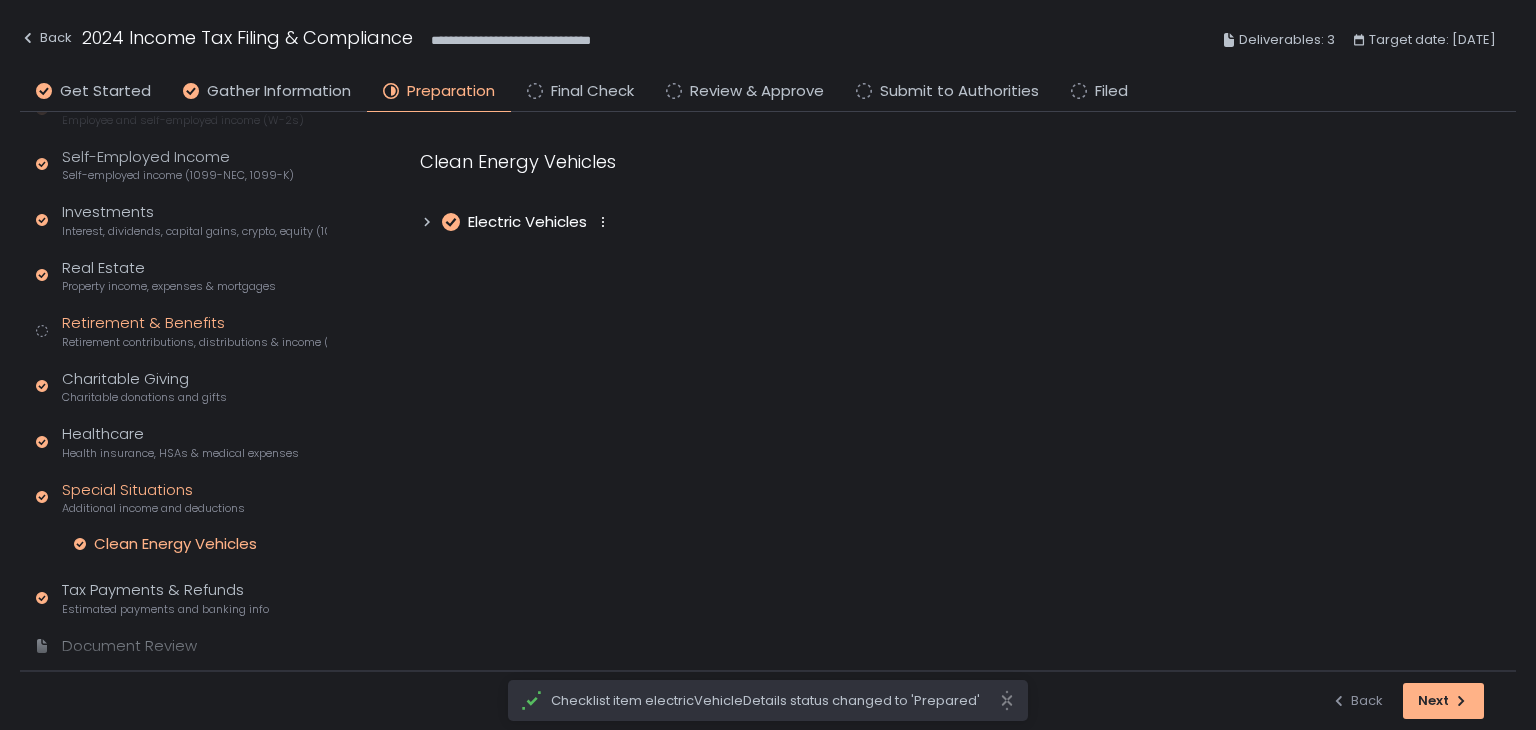 click on "Retirement & Benefits Retirement contributions, distributions & income (1099-R, 5498)" 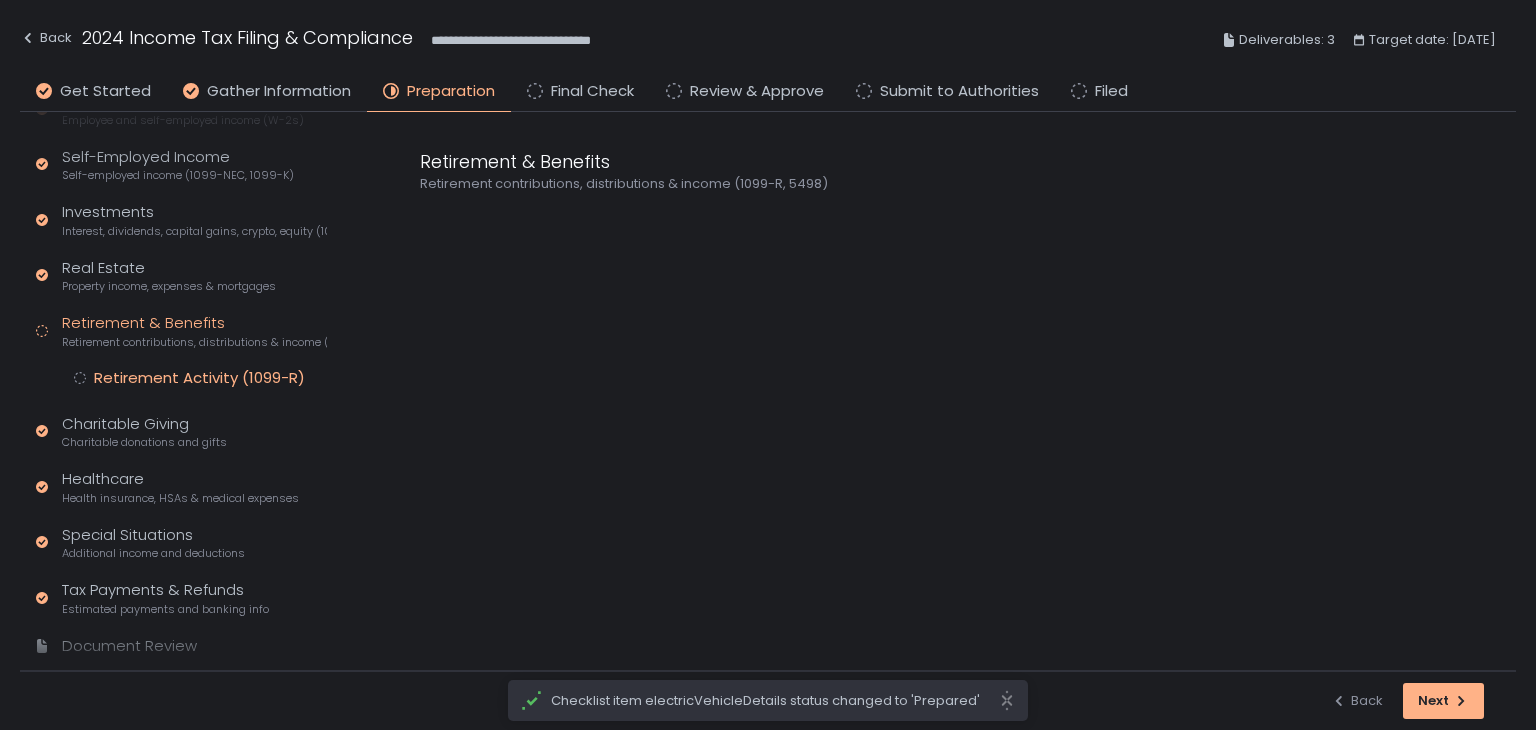 click on "Retirement Activity (1099-R)" 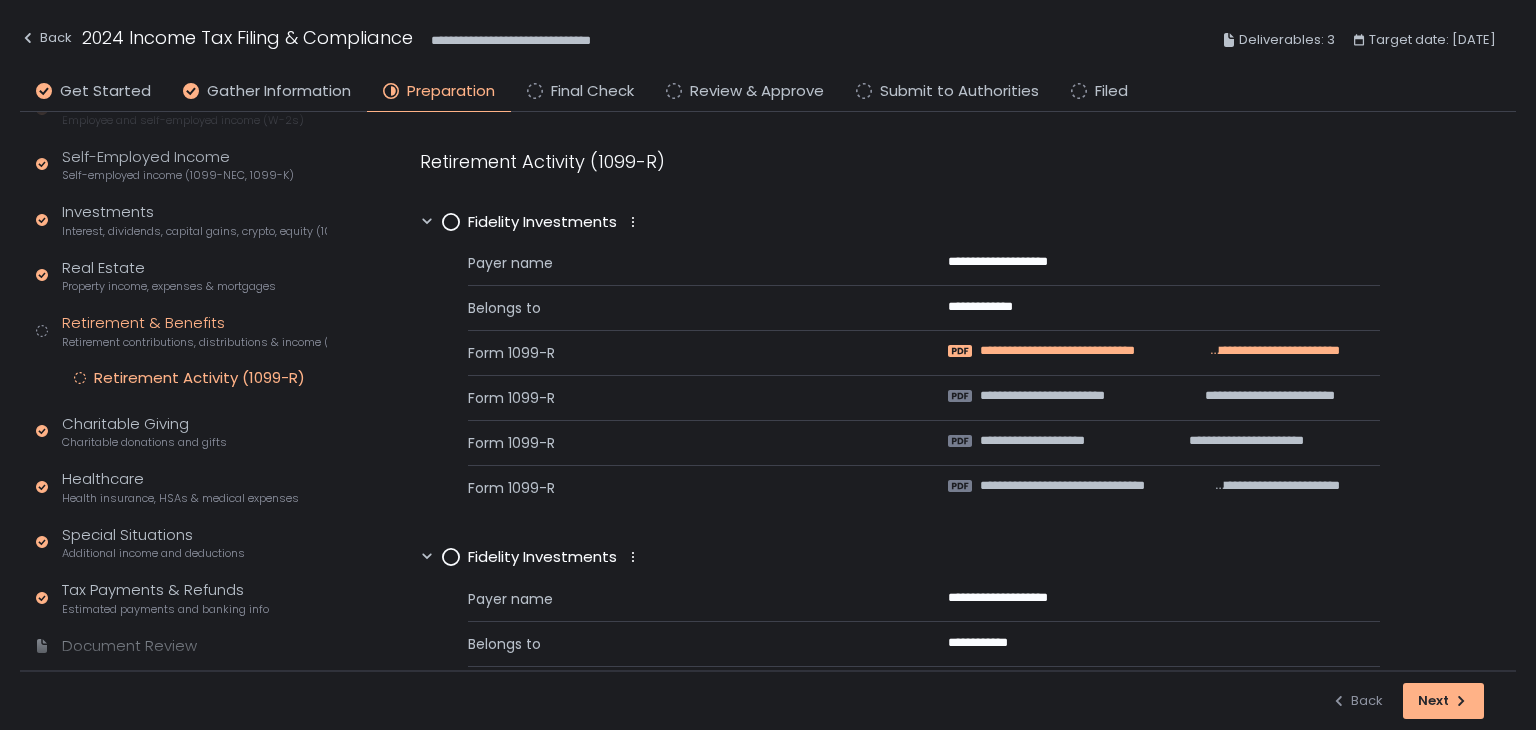 click on "**********" at bounding box center [1095, 351] 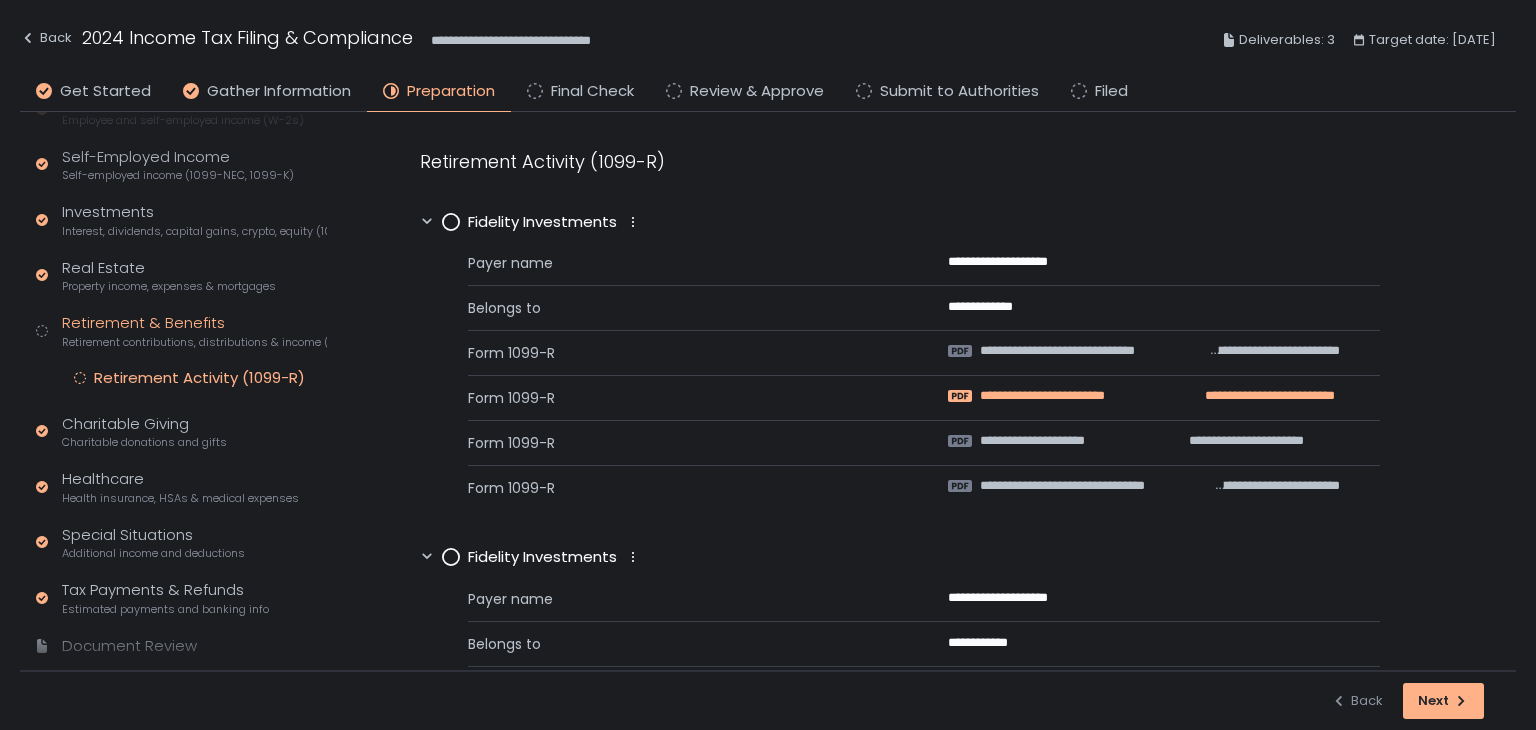 click on "**********" at bounding box center (1063, 396) 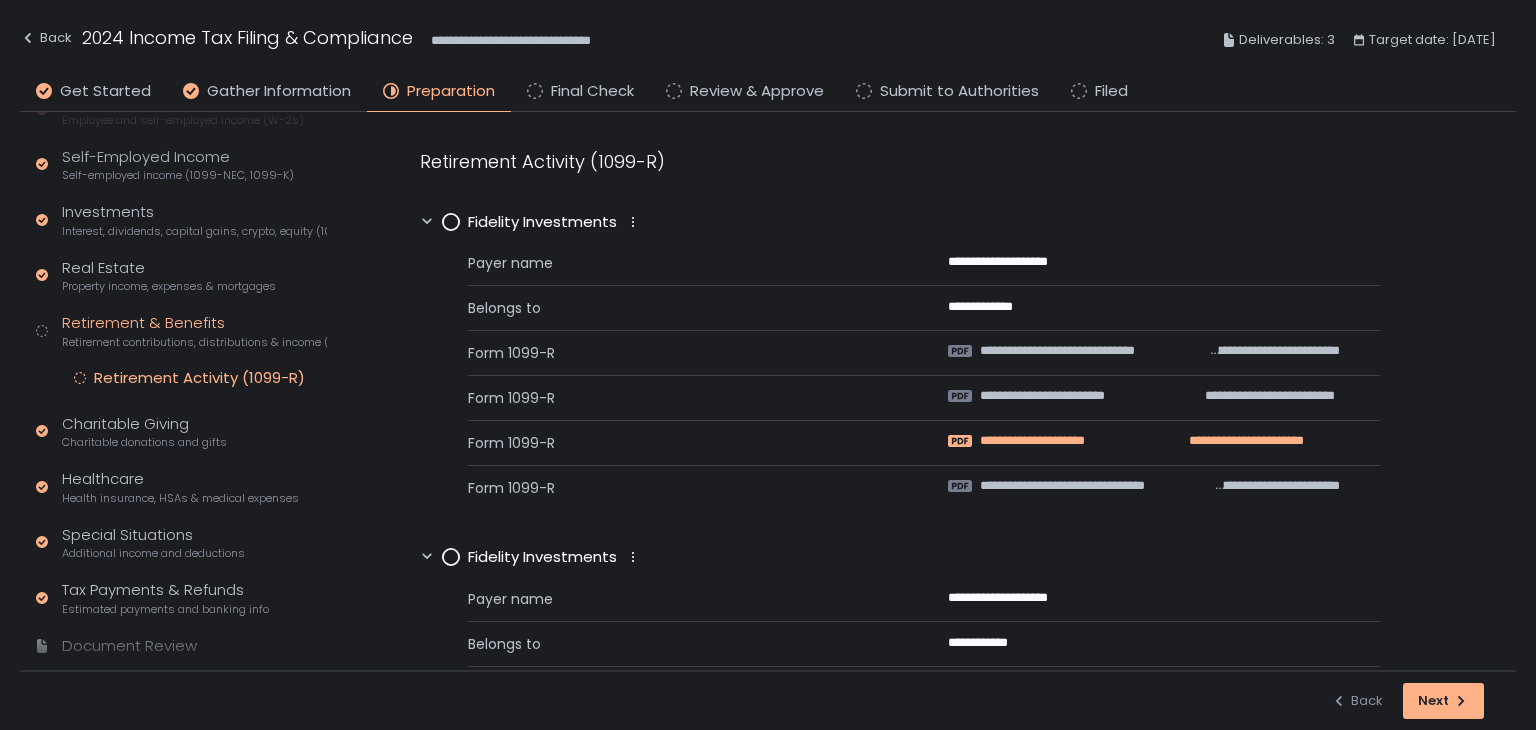 click on "**********" at bounding box center [1220, 441] 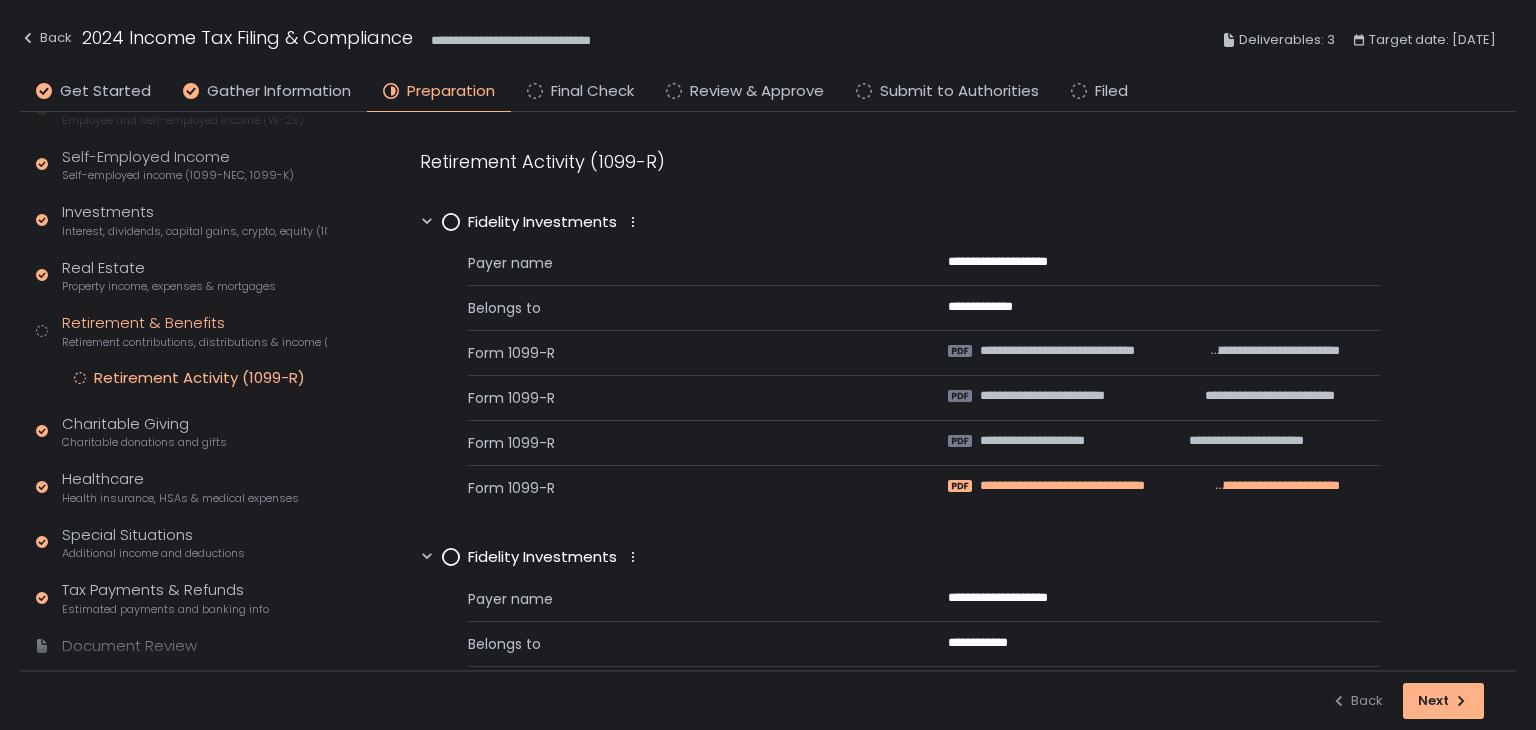 click on "**********" at bounding box center [1096, 486] 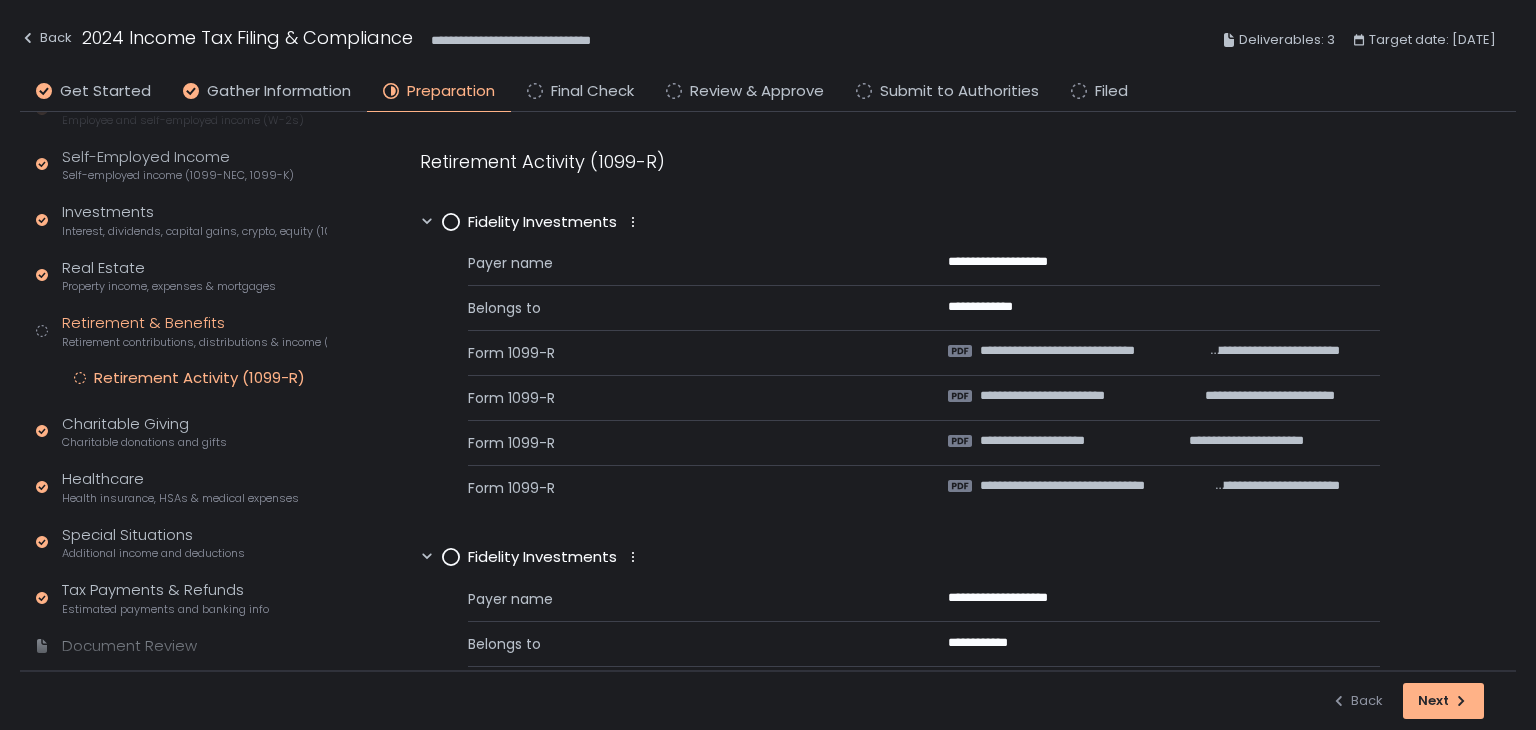 click 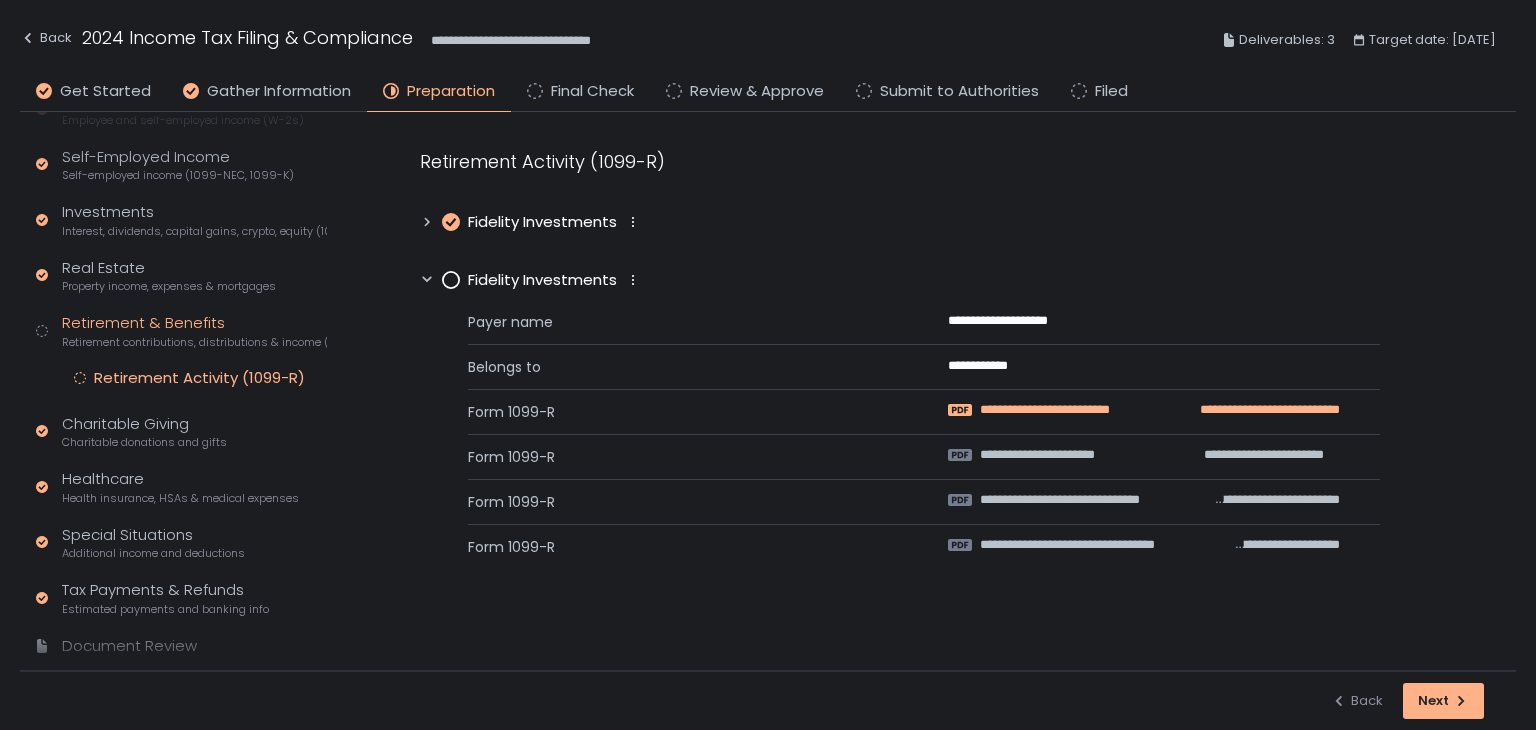 click on "**********" at bounding box center (1065, 410) 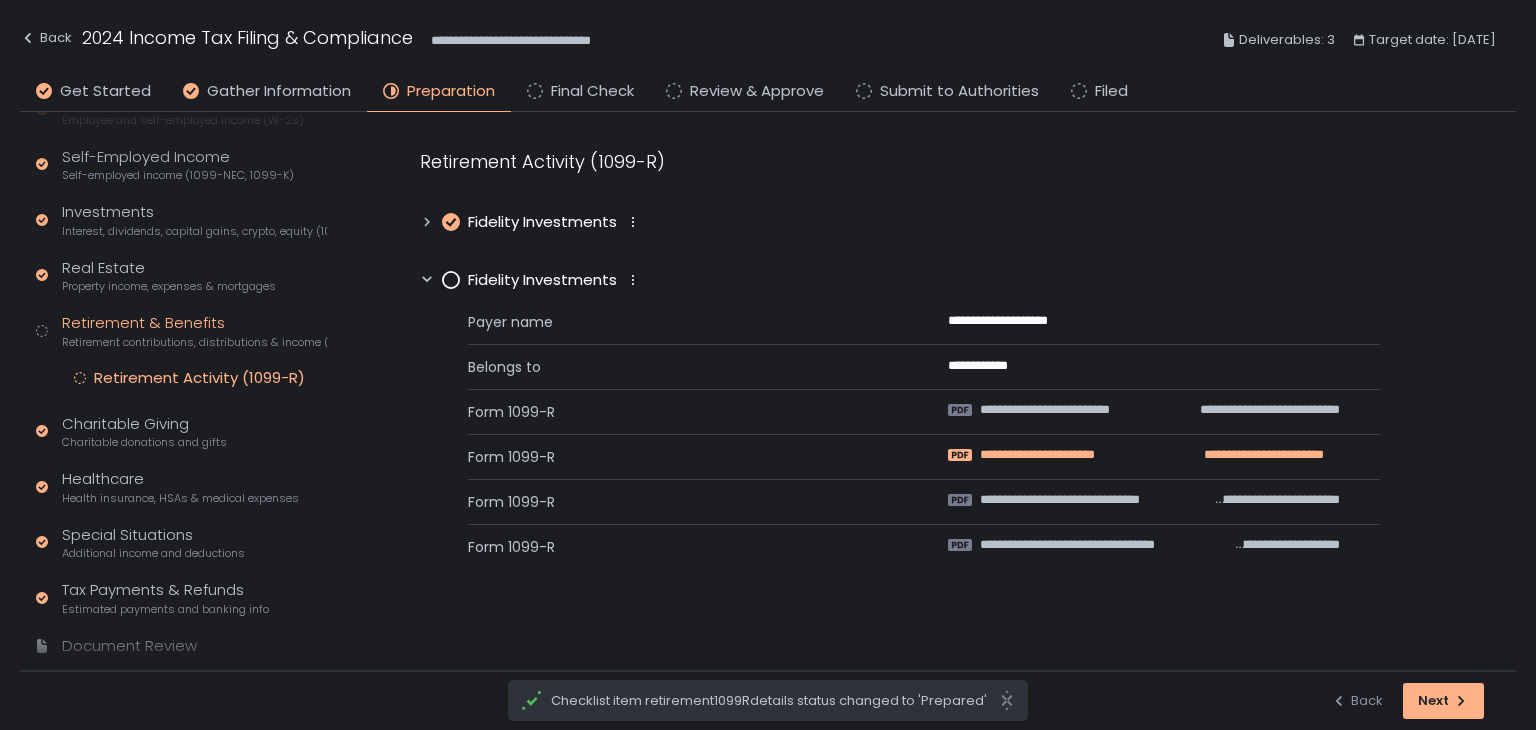 click on "**********" at bounding box center (1064, 455) 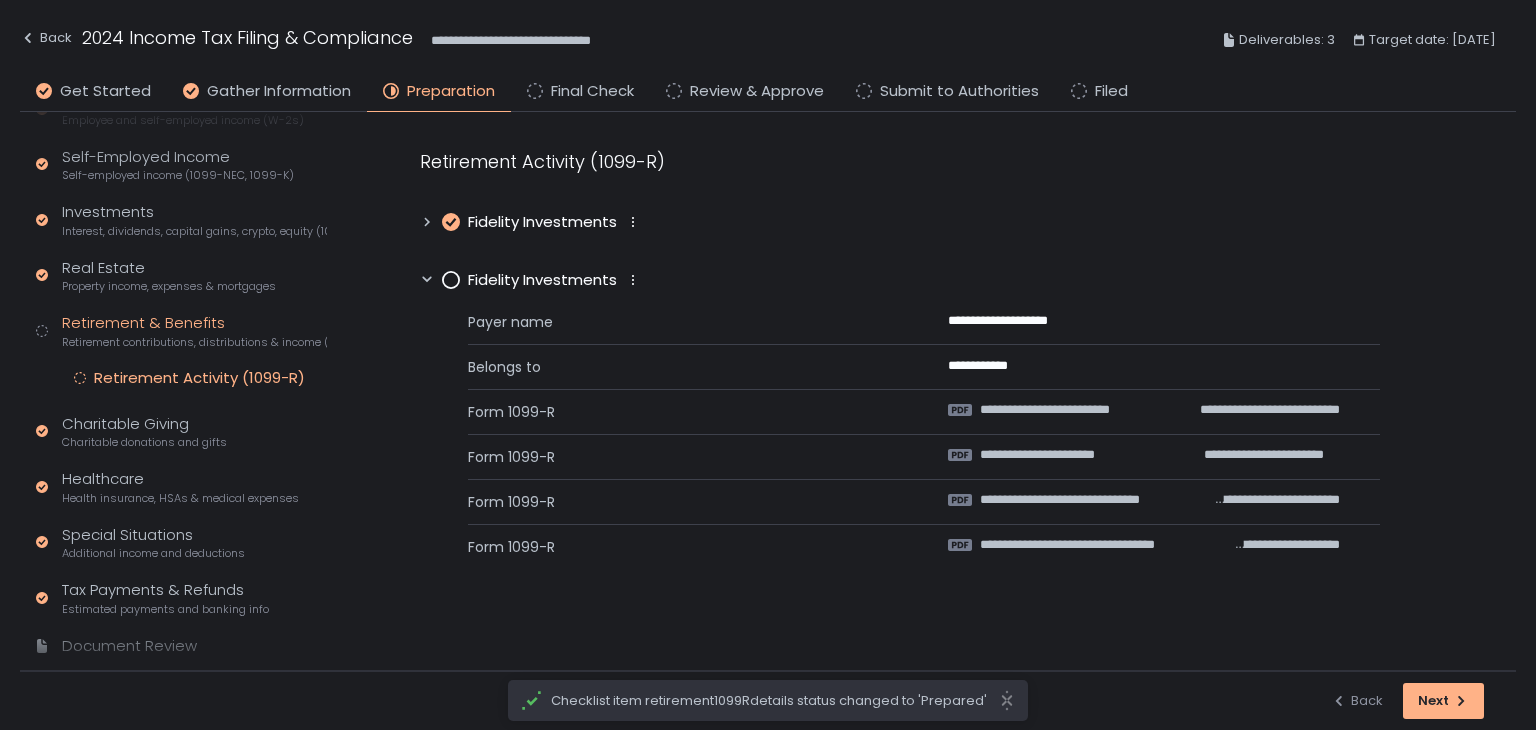 click on "**********" at bounding box center (1164, 502) 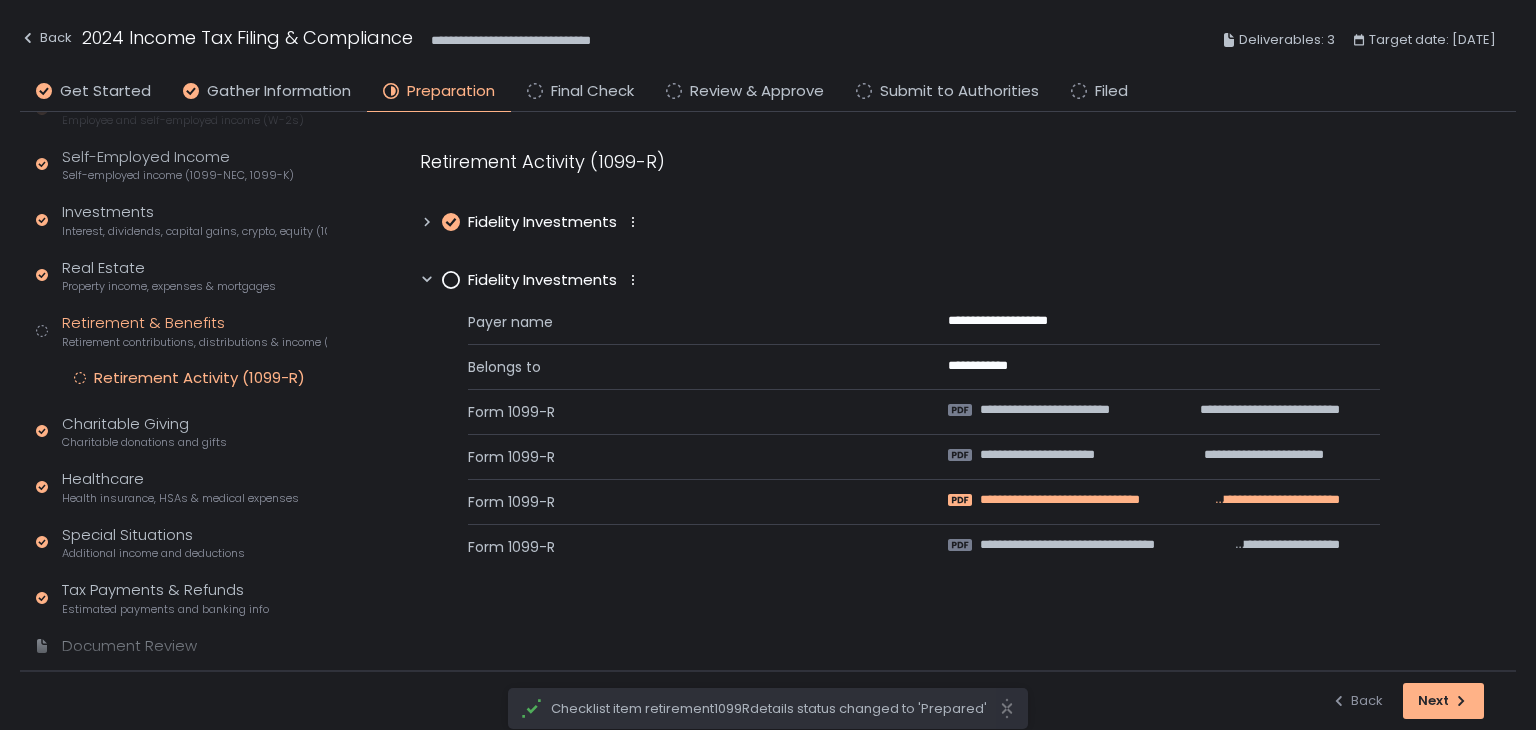 click on "**********" at bounding box center [1096, 500] 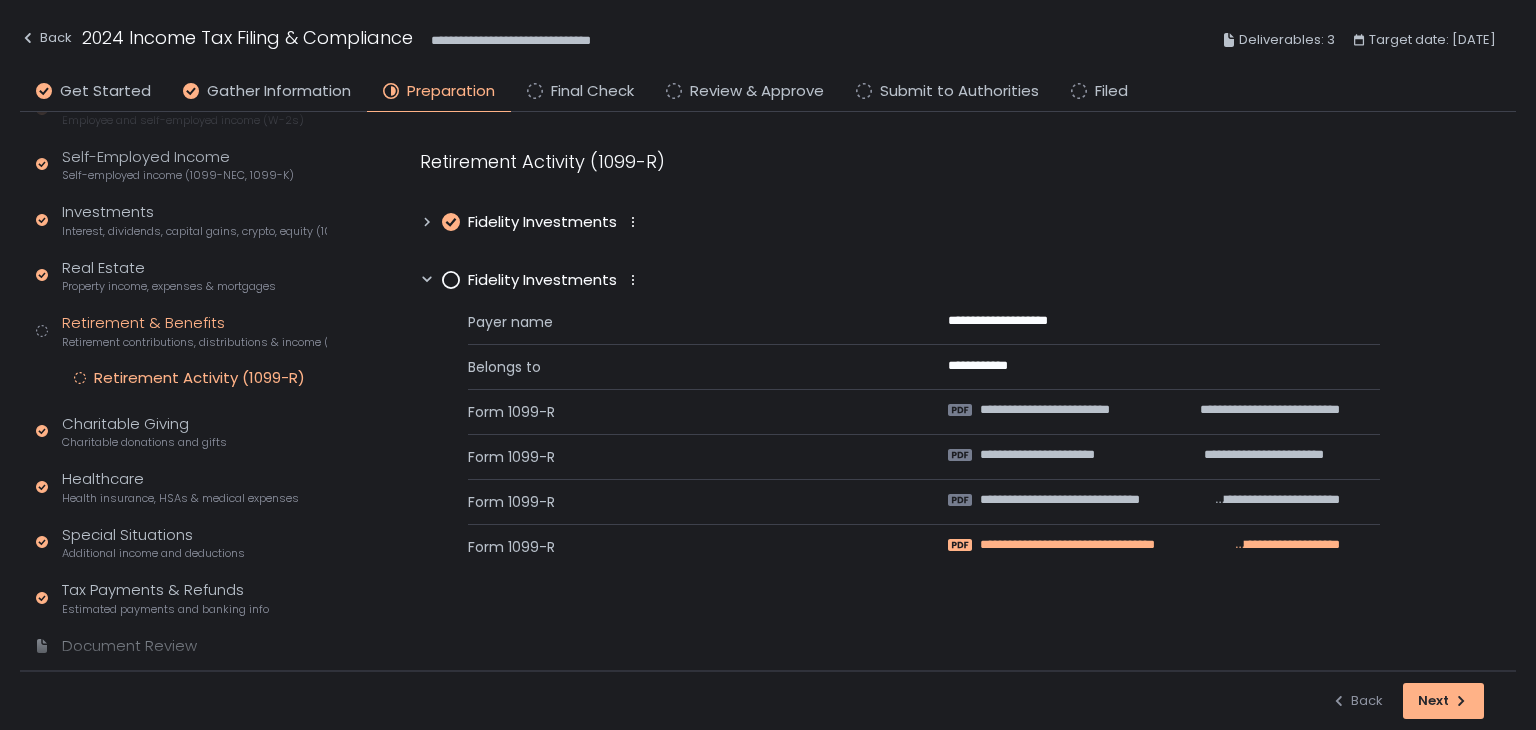 click on "**********" at bounding box center (1105, 545) 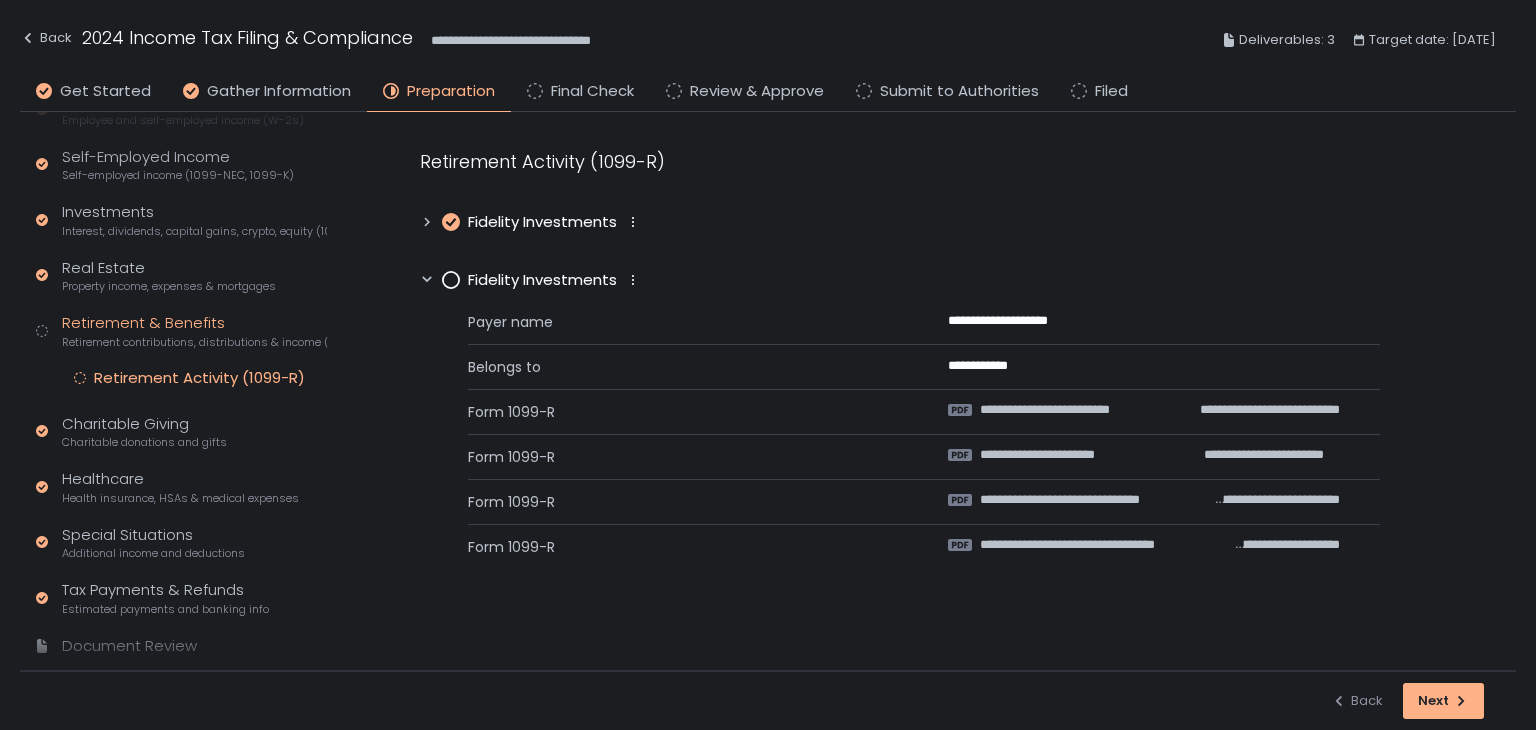 click 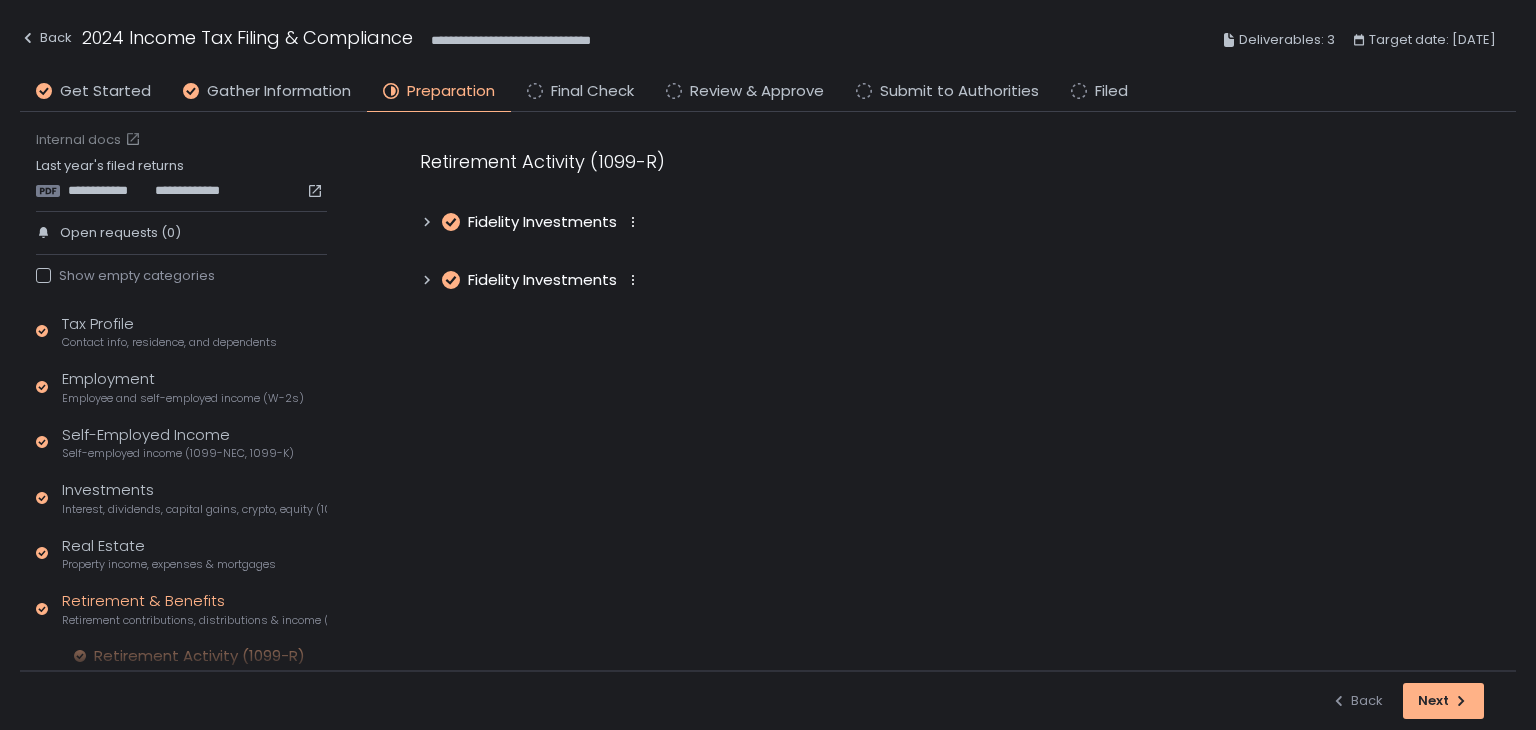 scroll, scrollTop: 0, scrollLeft: 0, axis: both 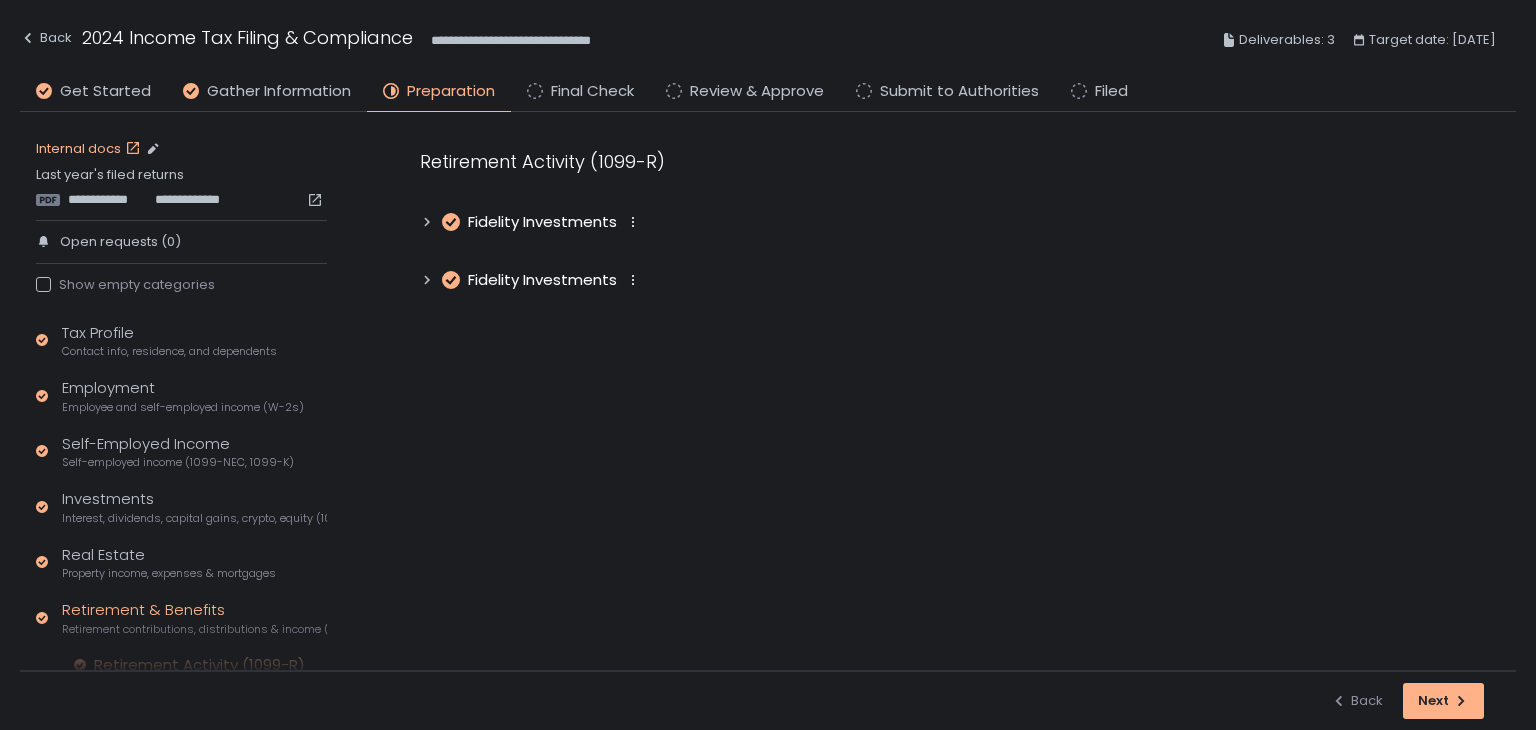 click on "Internal docs" at bounding box center [90, 149] 